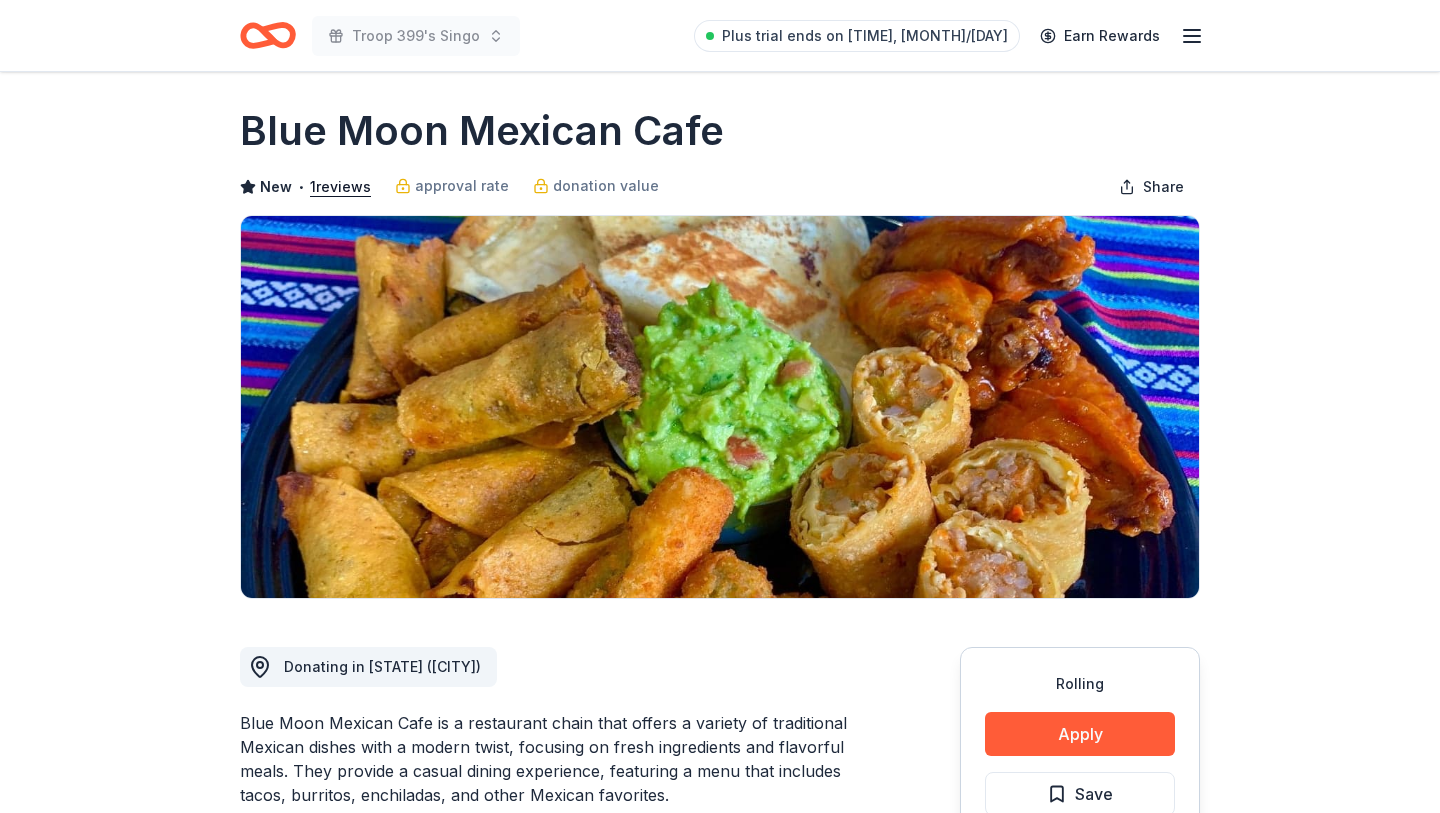 scroll, scrollTop: 0, scrollLeft: 0, axis: both 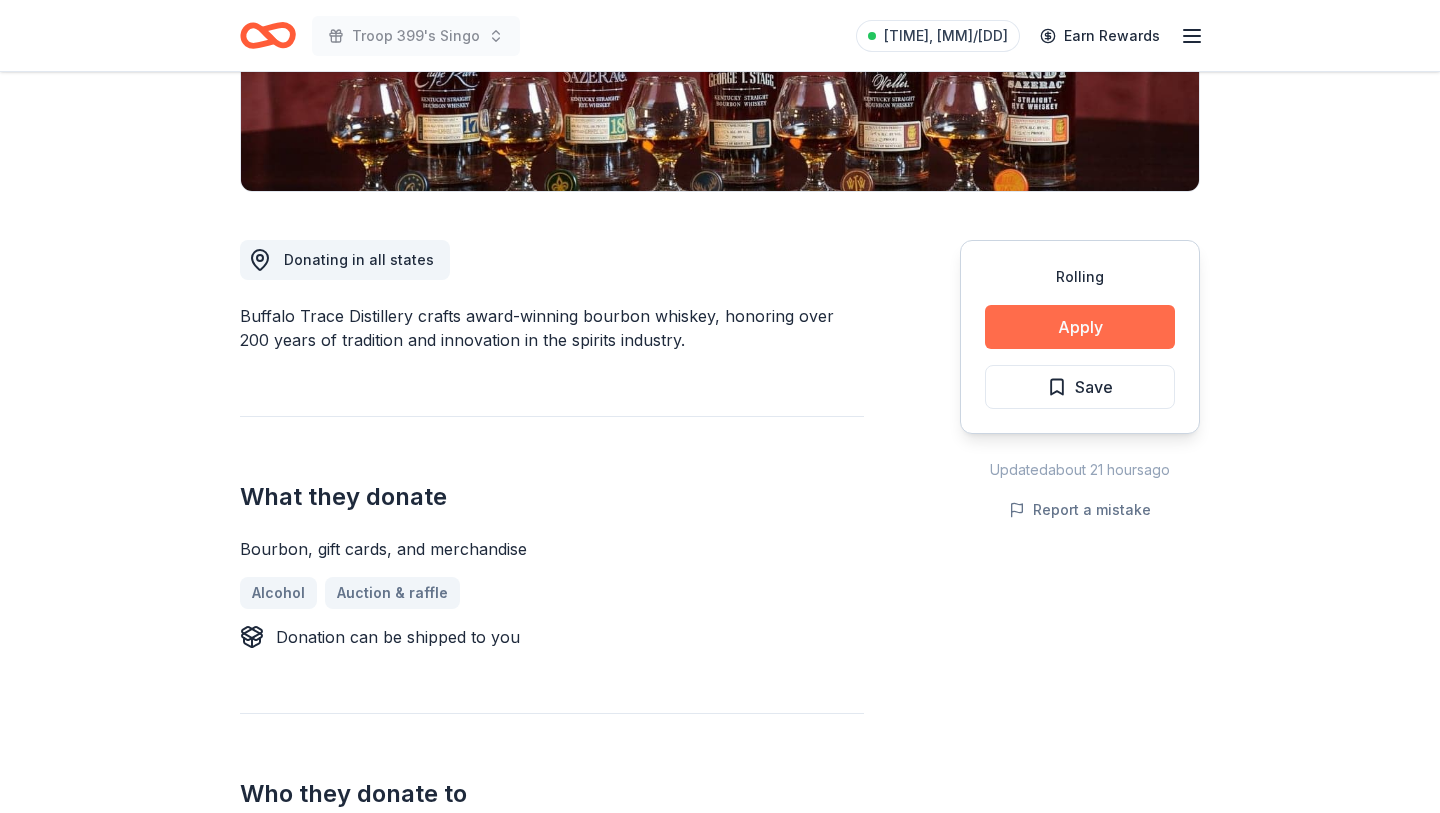 click on "Apply" at bounding box center [1080, 327] 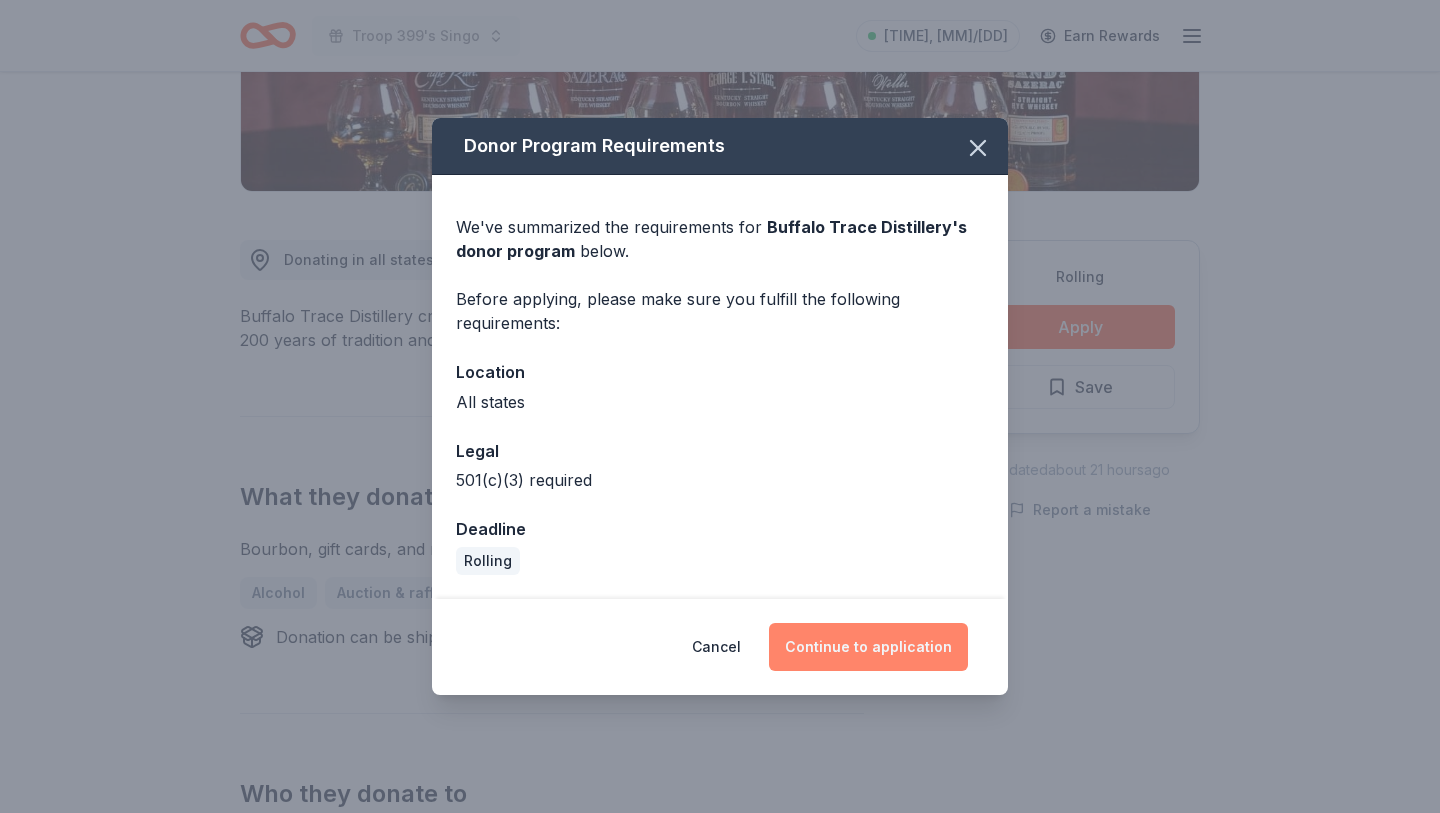 click on "Continue to application" at bounding box center (868, 647) 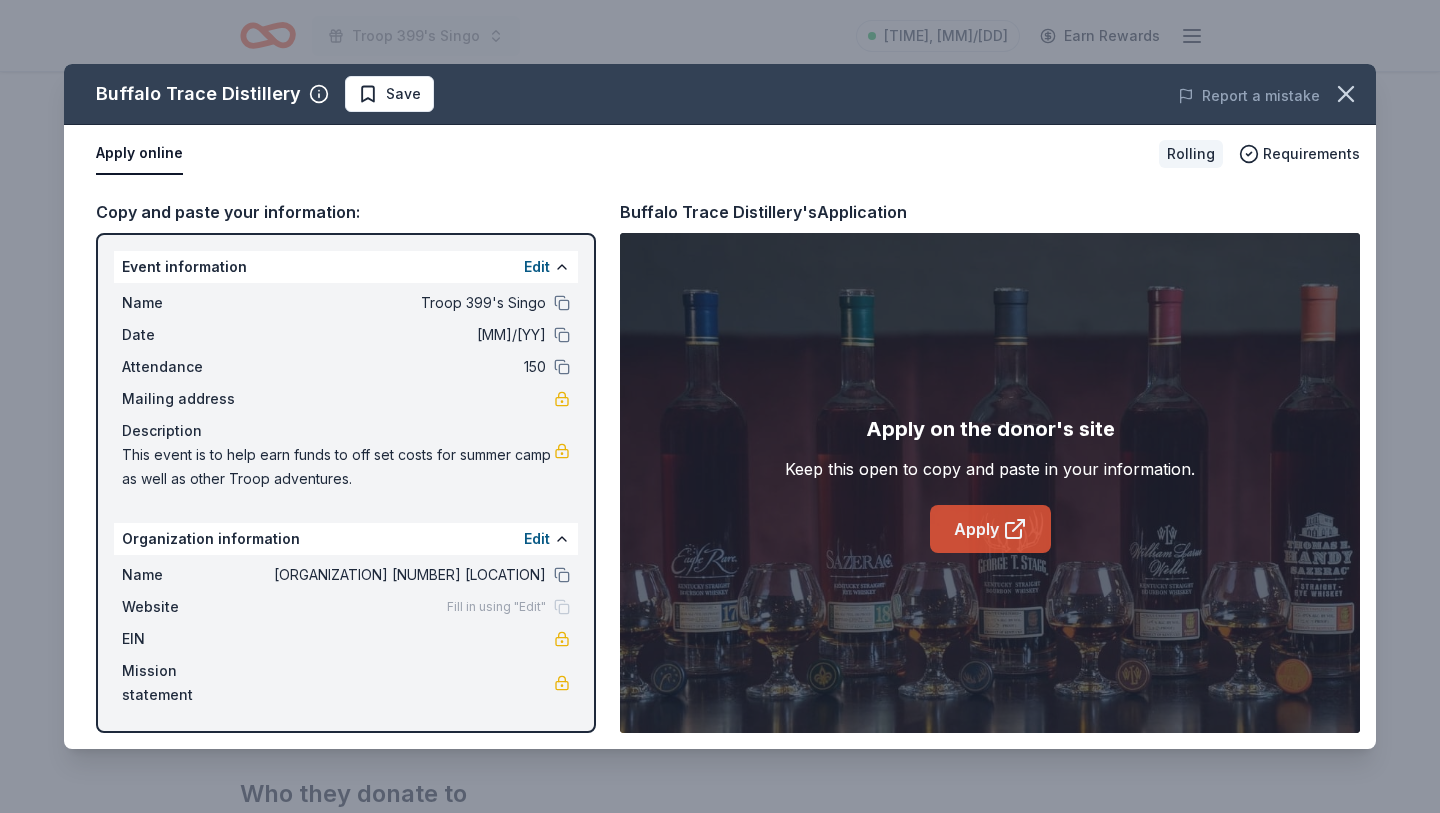 click on "Apply" at bounding box center [990, 529] 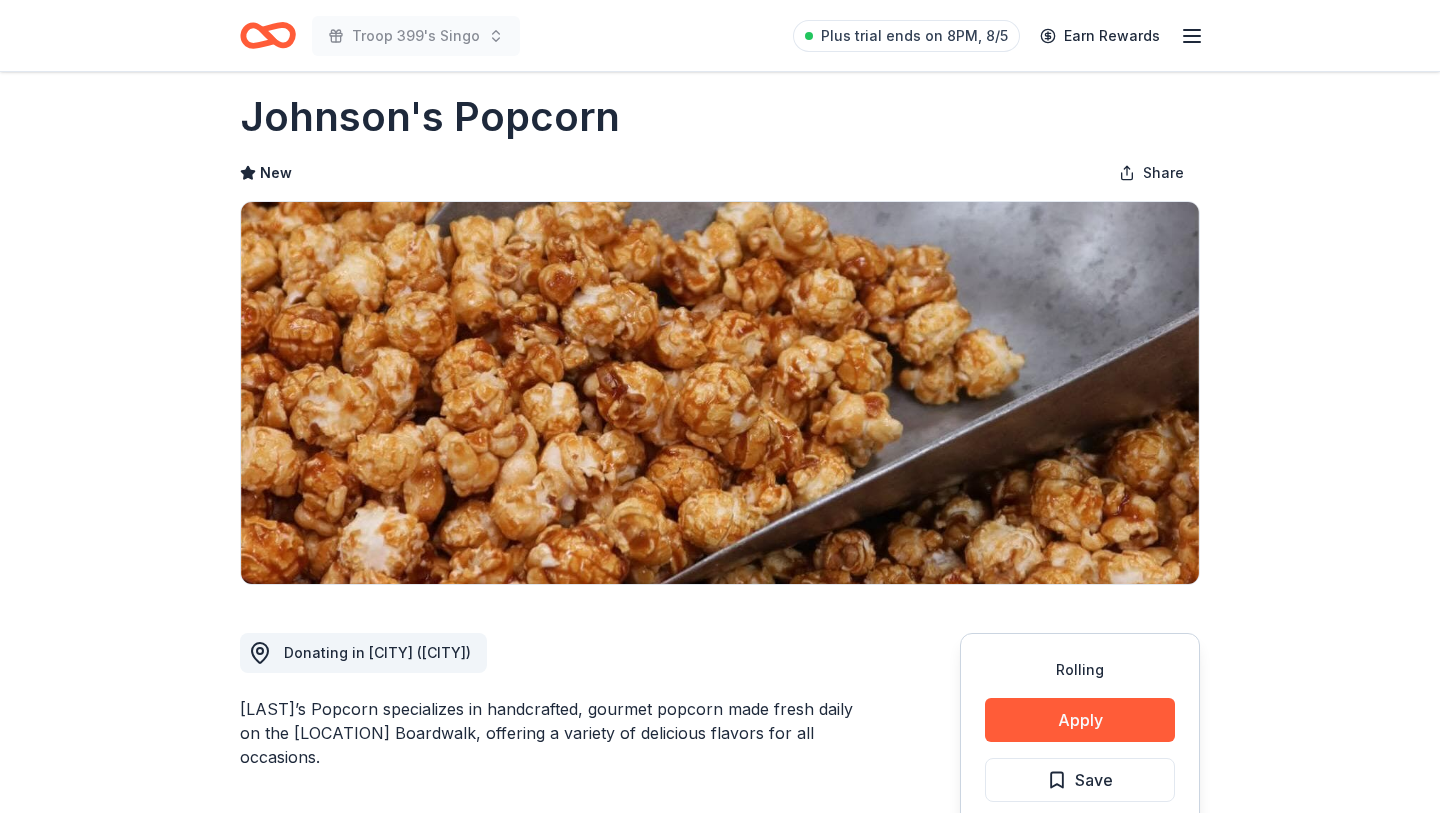 scroll, scrollTop: 0, scrollLeft: 0, axis: both 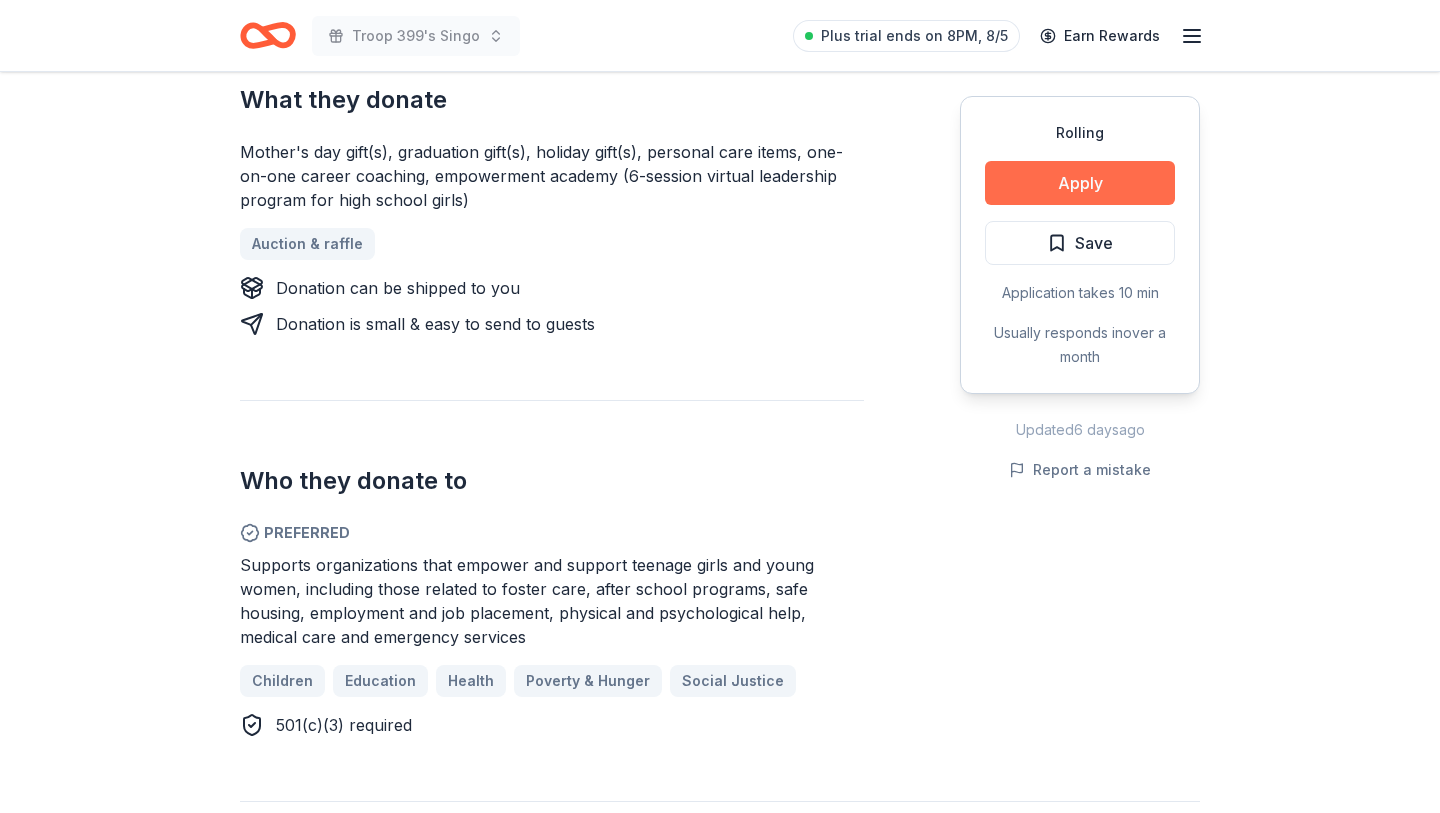 click on "Apply" at bounding box center (1080, 183) 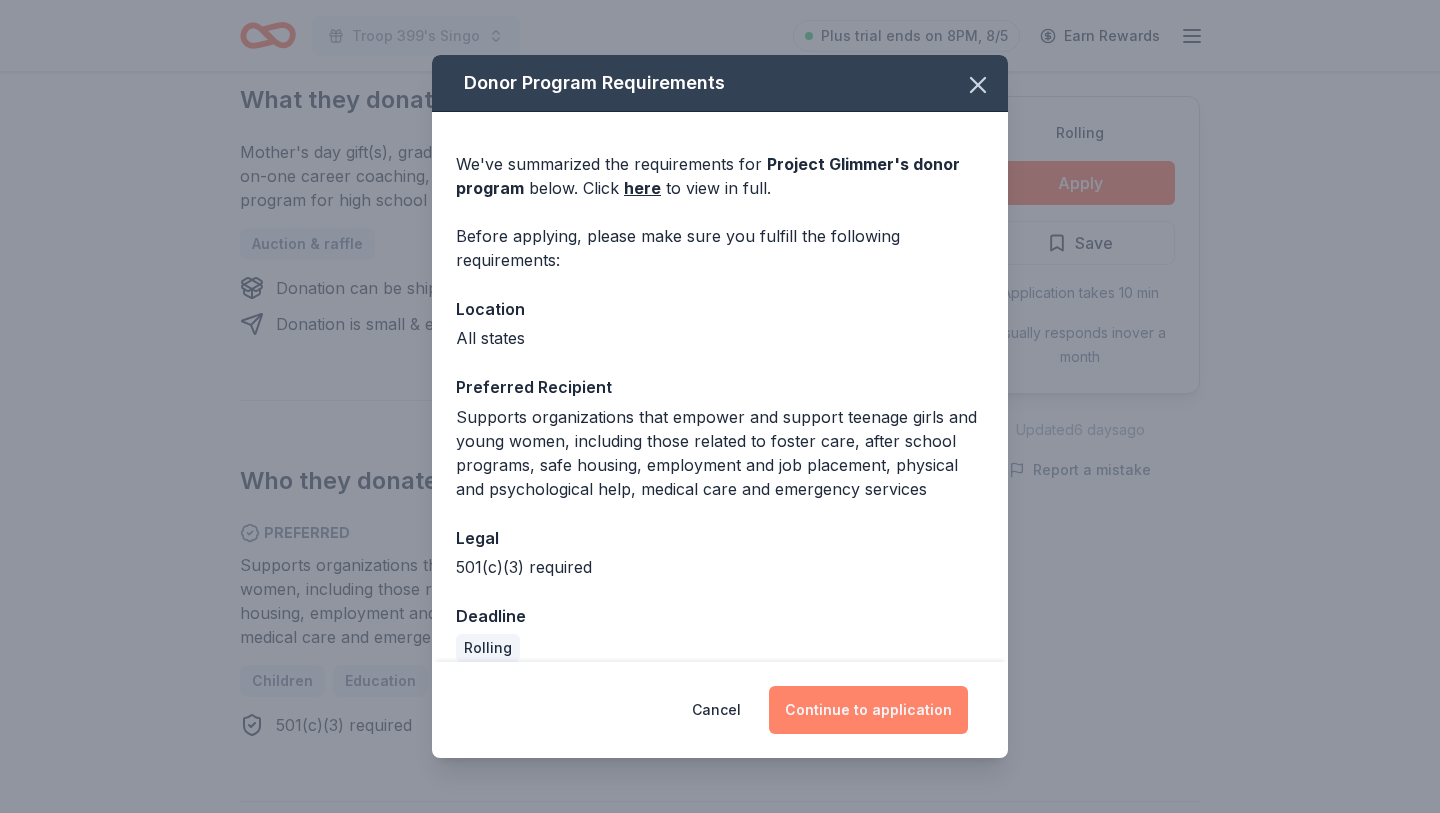 click on "Continue to application" at bounding box center (868, 710) 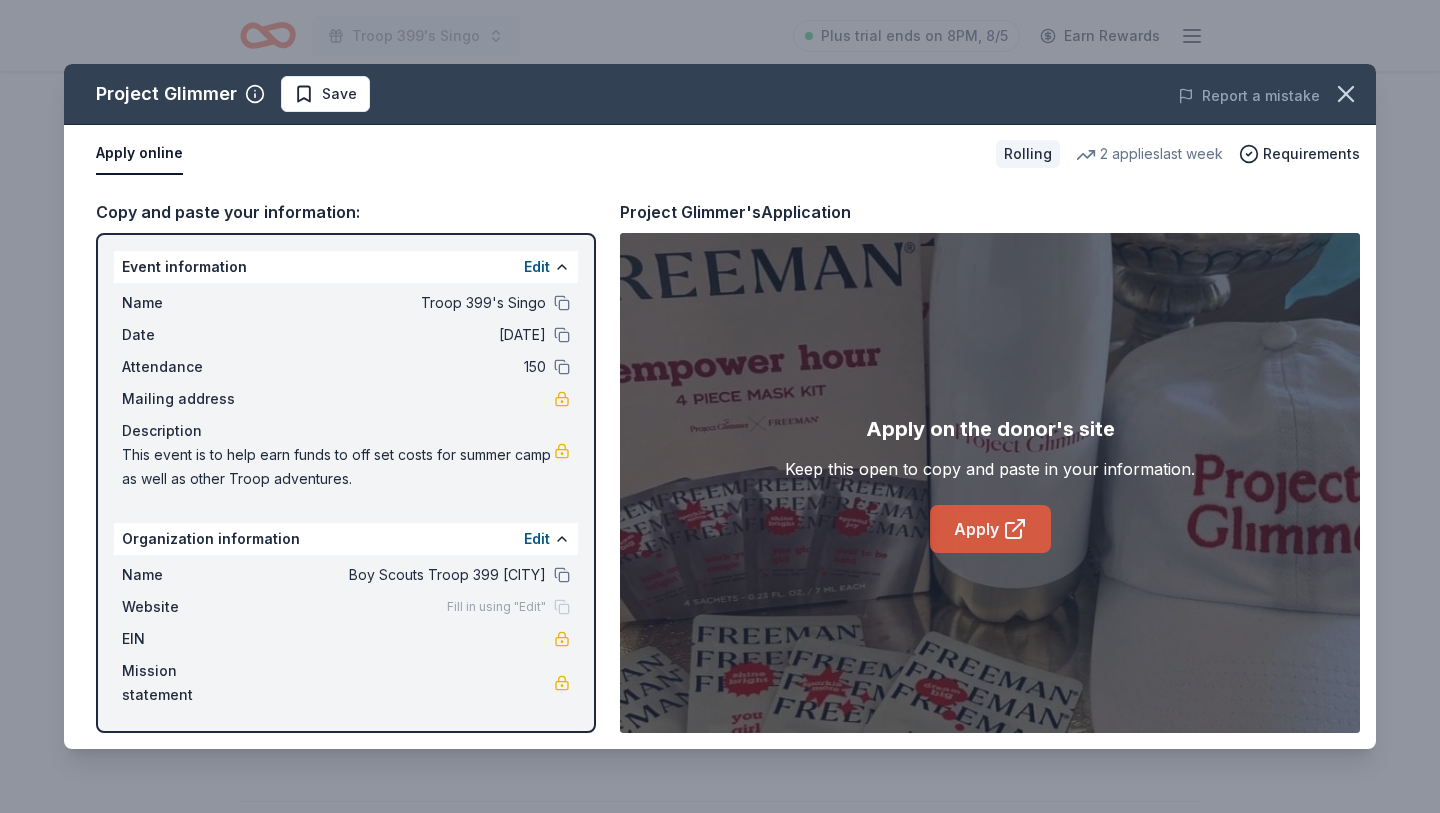 click on "Apply" at bounding box center [990, 529] 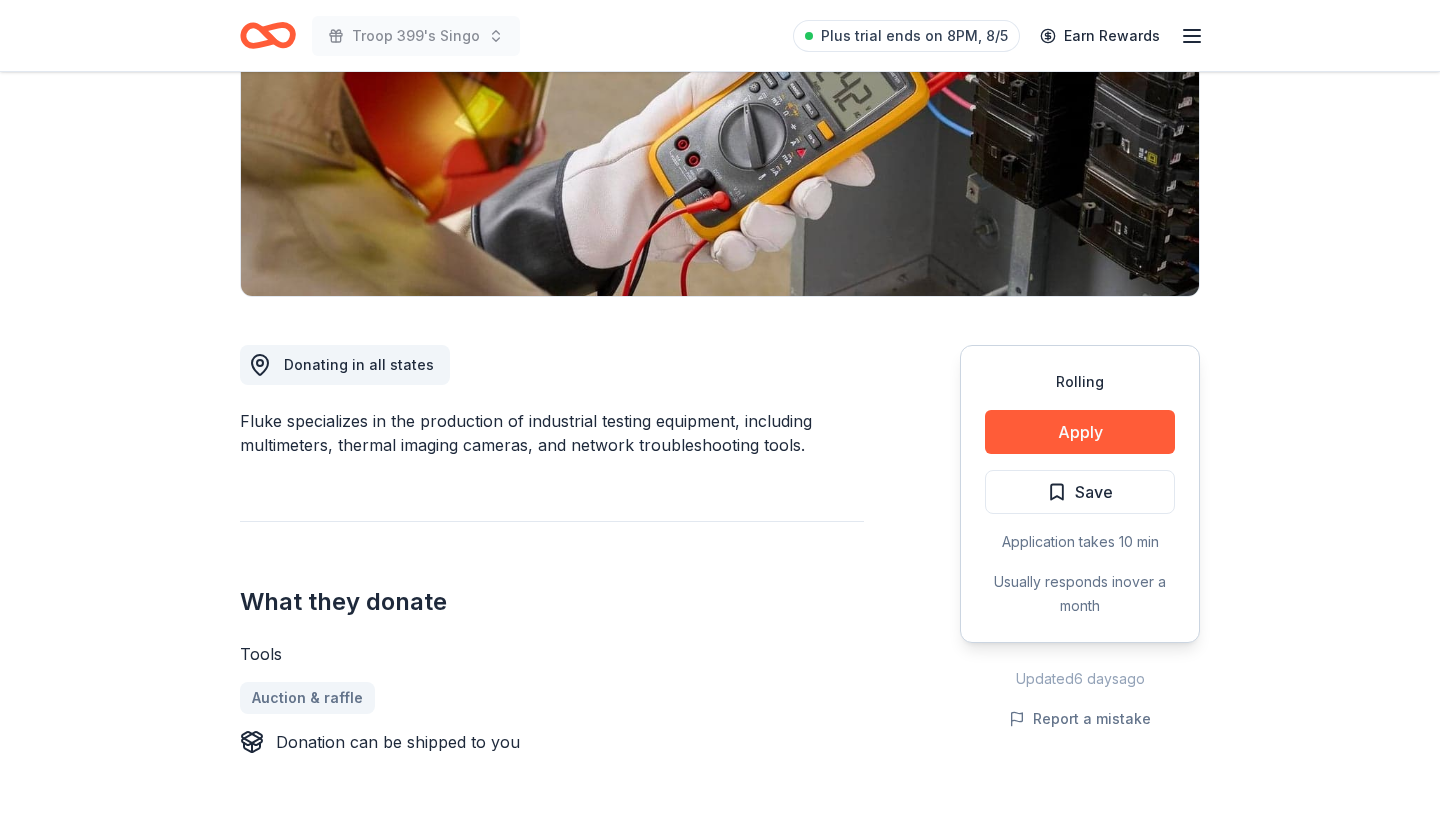 scroll, scrollTop: 357, scrollLeft: 0, axis: vertical 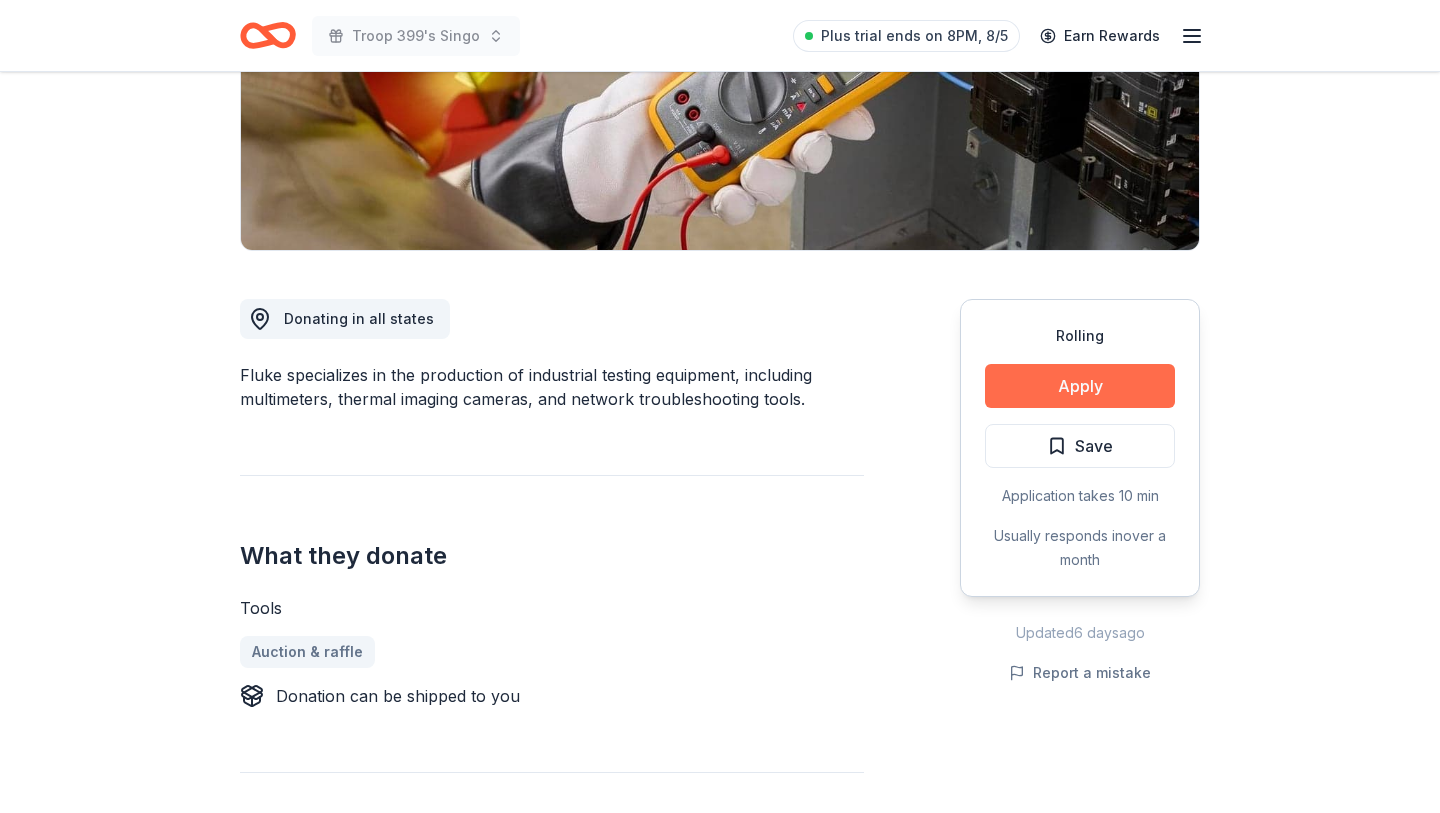 click on "Apply" at bounding box center [1080, 386] 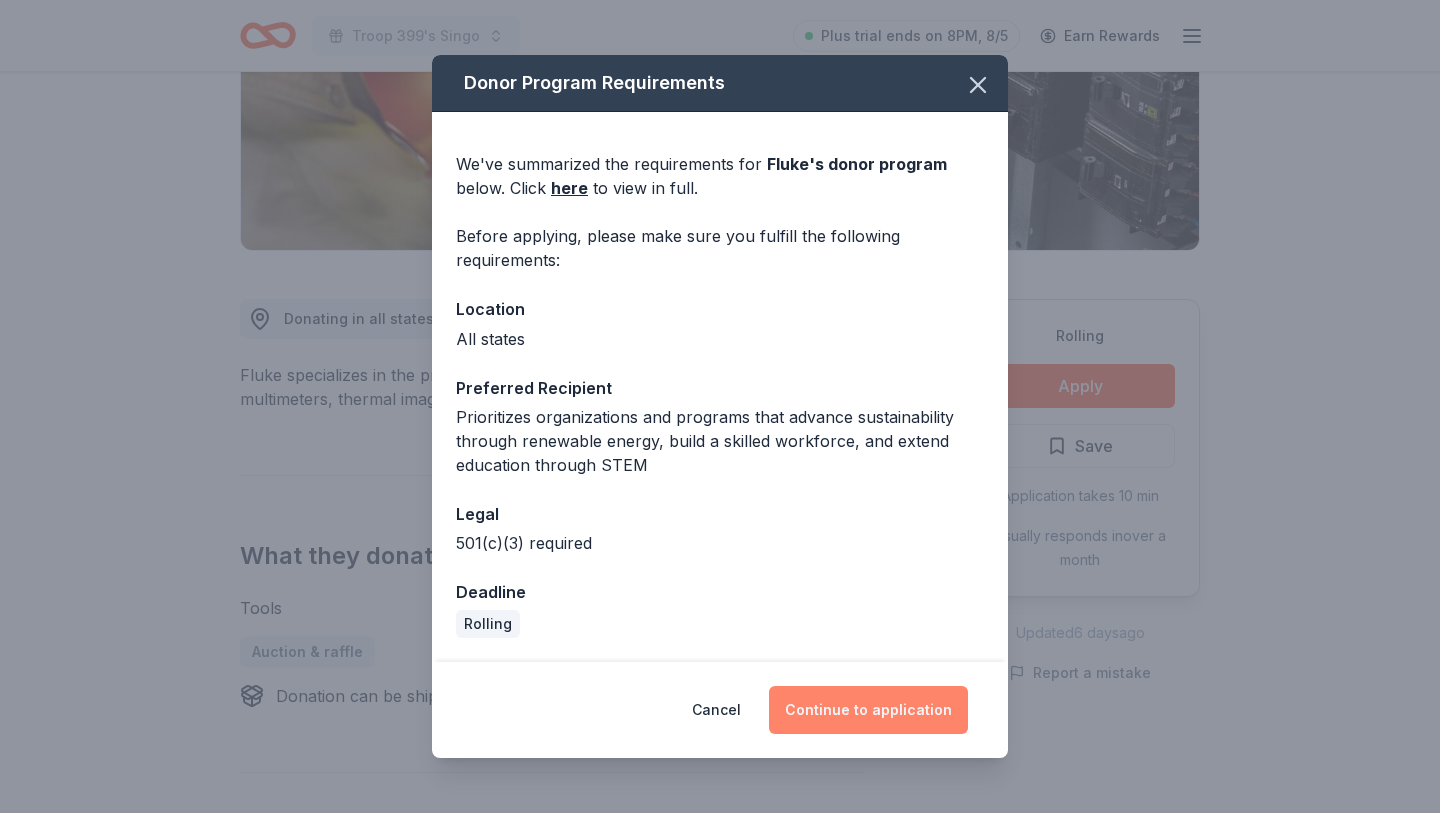 click on "Continue to application" at bounding box center [868, 710] 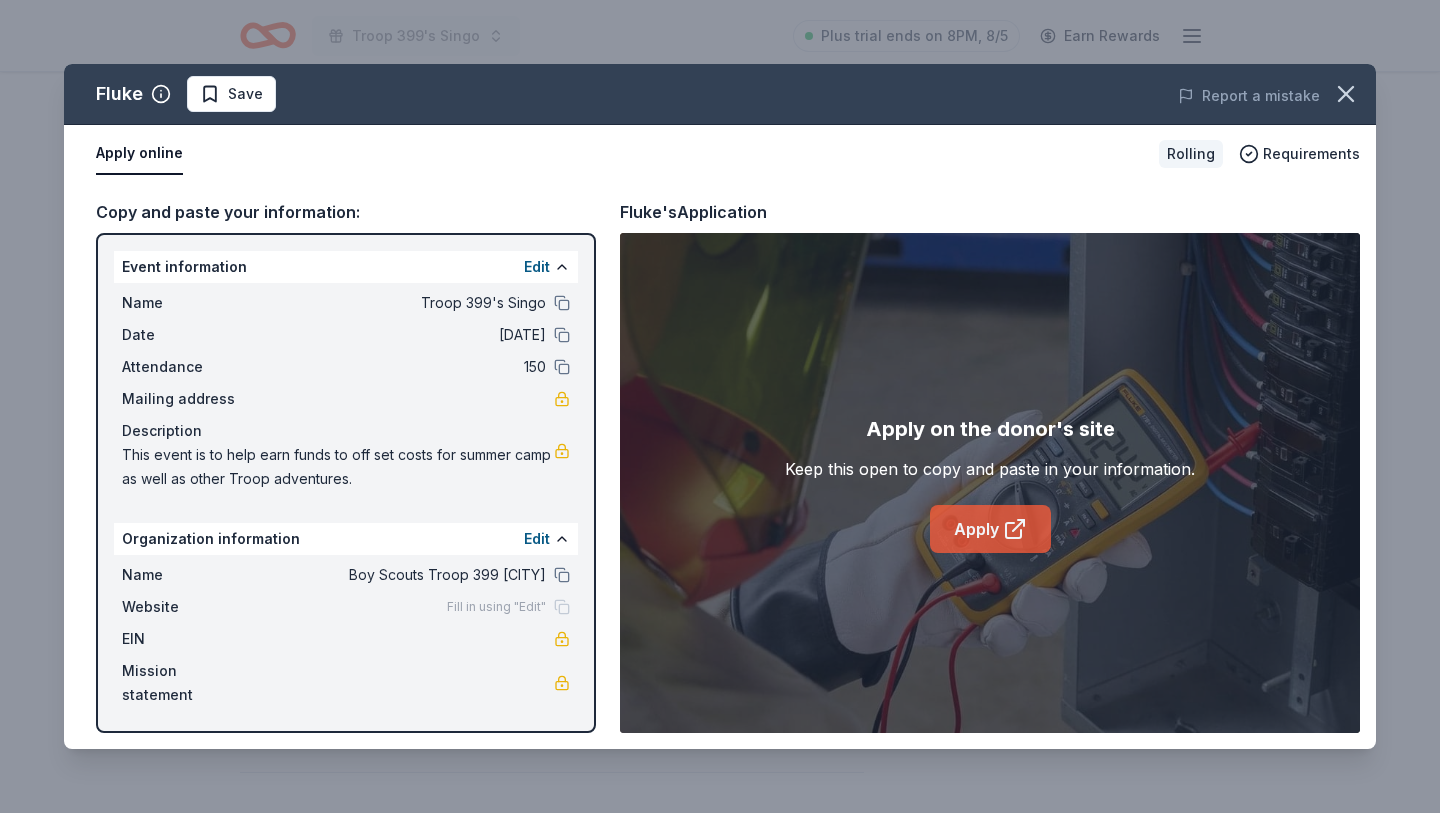 click on "Apply" at bounding box center [990, 529] 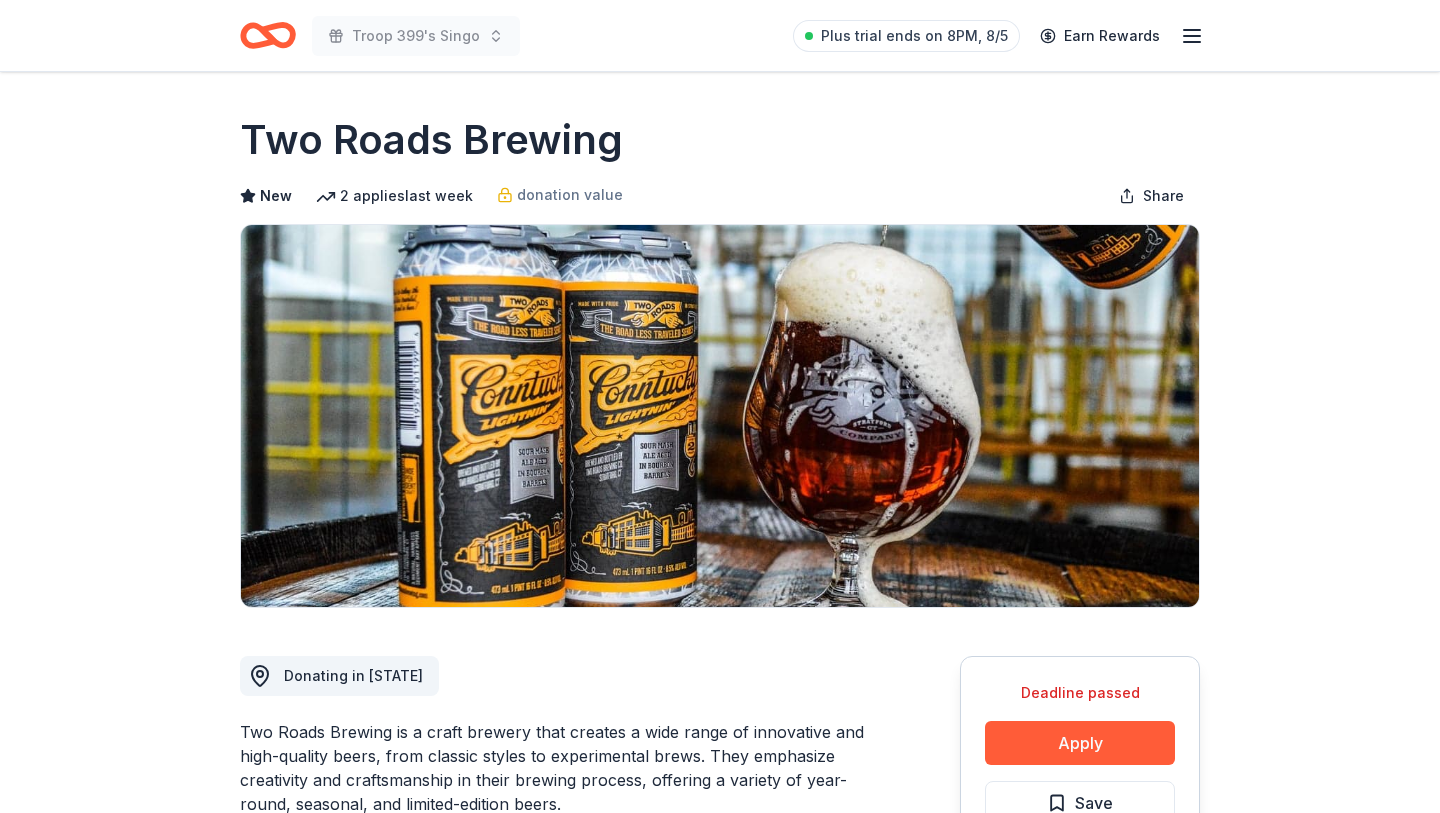 scroll, scrollTop: 0, scrollLeft: 0, axis: both 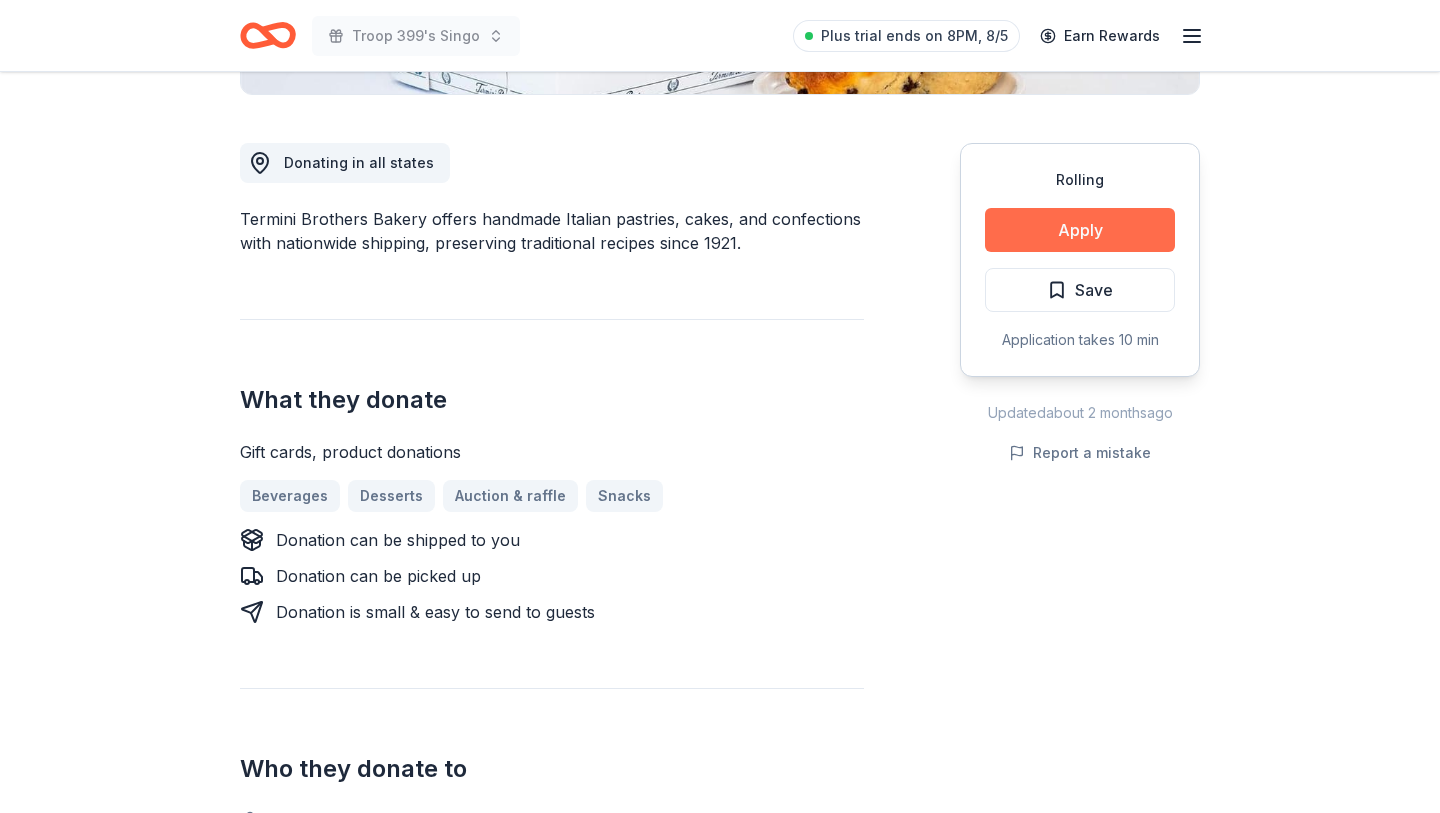 click on "Apply" at bounding box center (1080, 230) 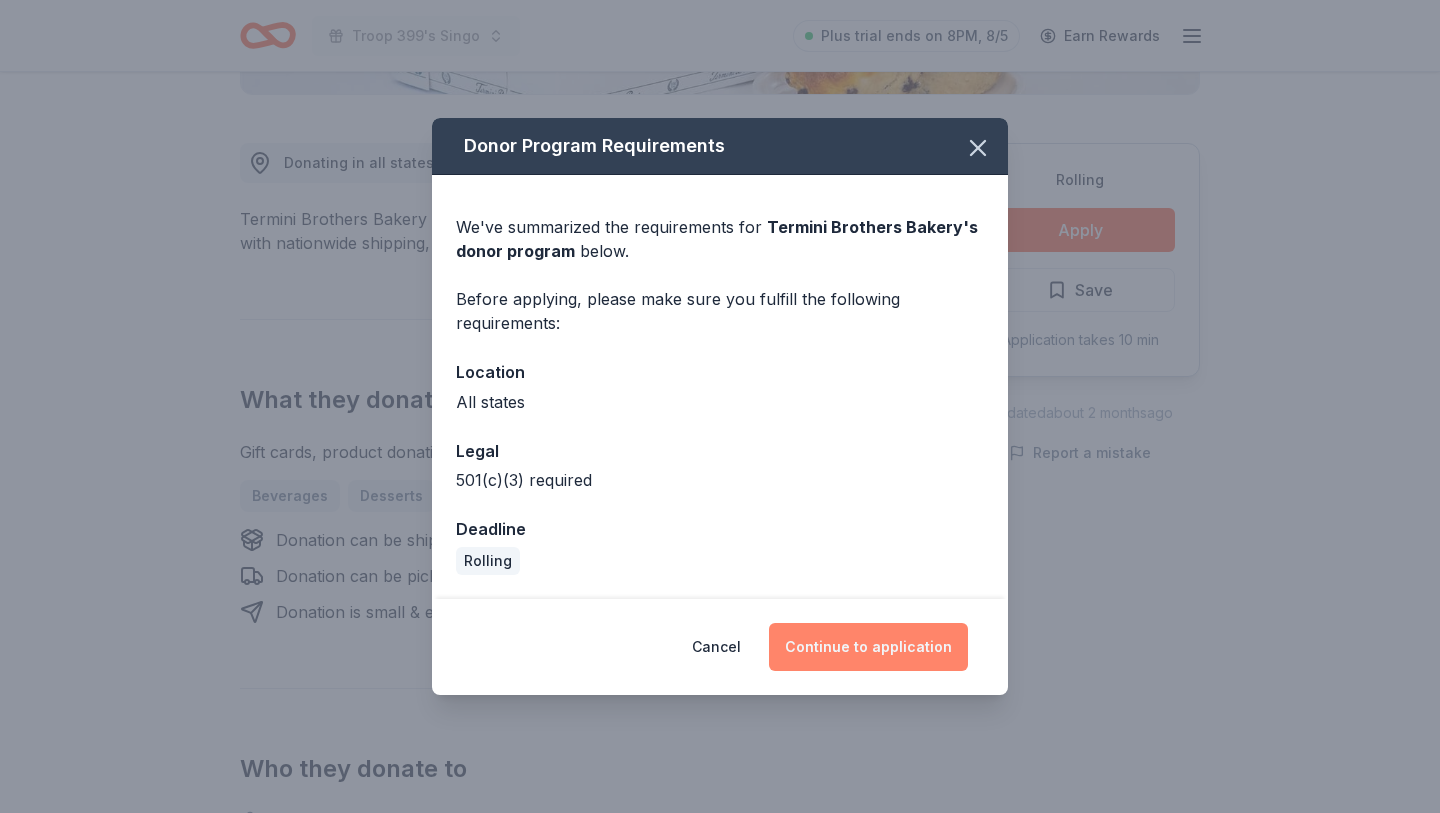 click on "Continue to application" at bounding box center (868, 647) 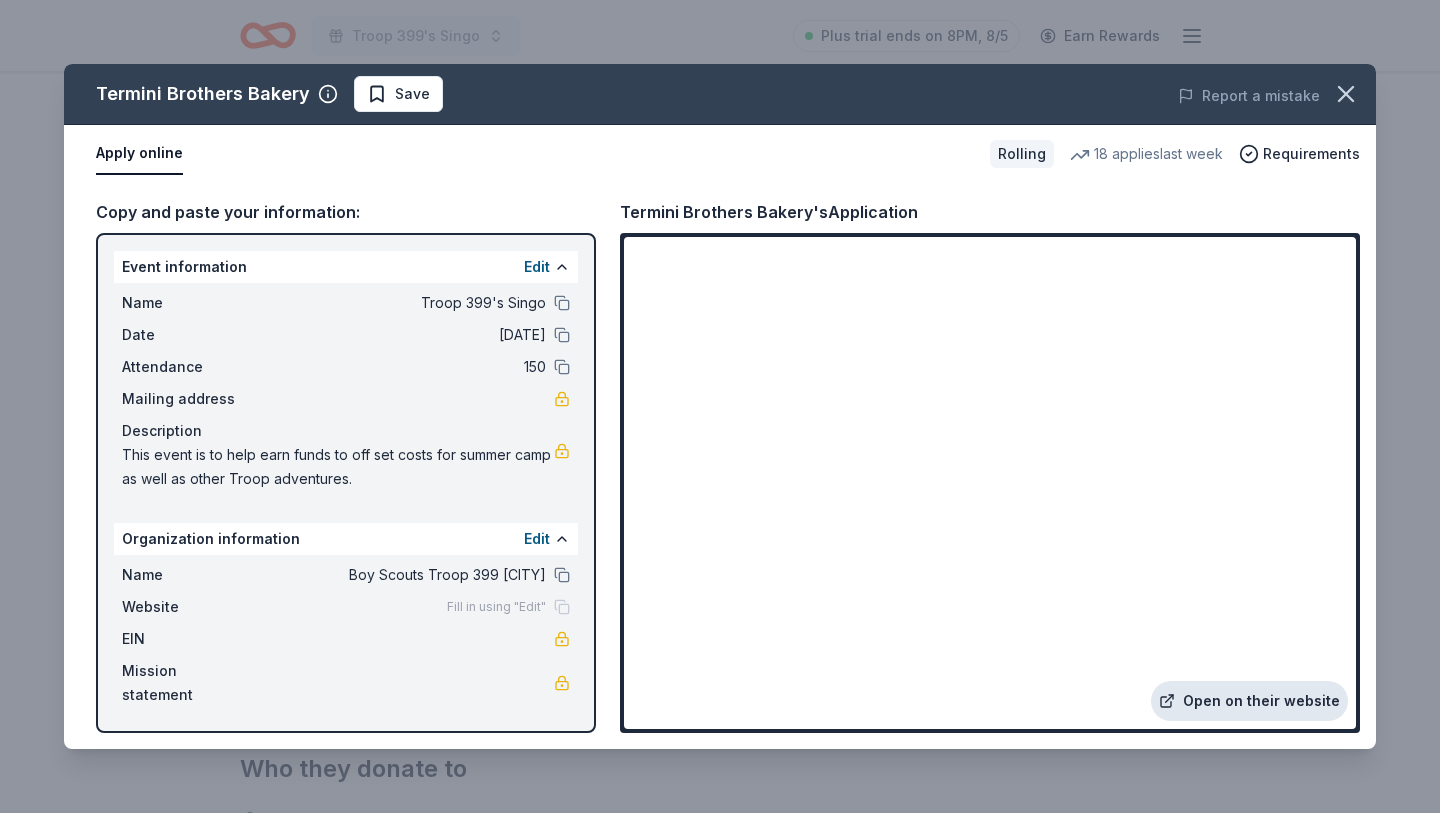click on "Open on their website" at bounding box center (1249, 701) 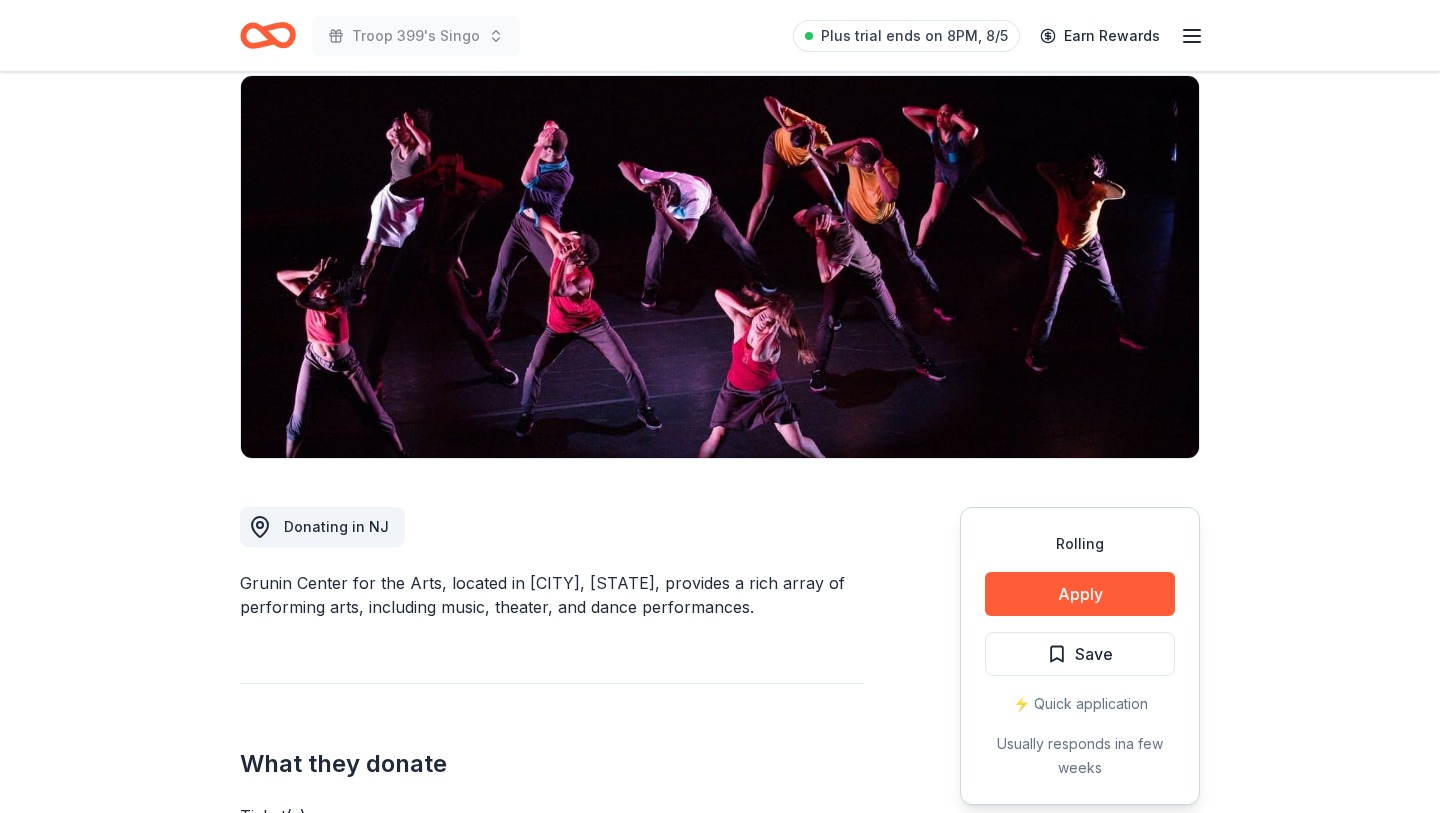 scroll, scrollTop: 166, scrollLeft: 0, axis: vertical 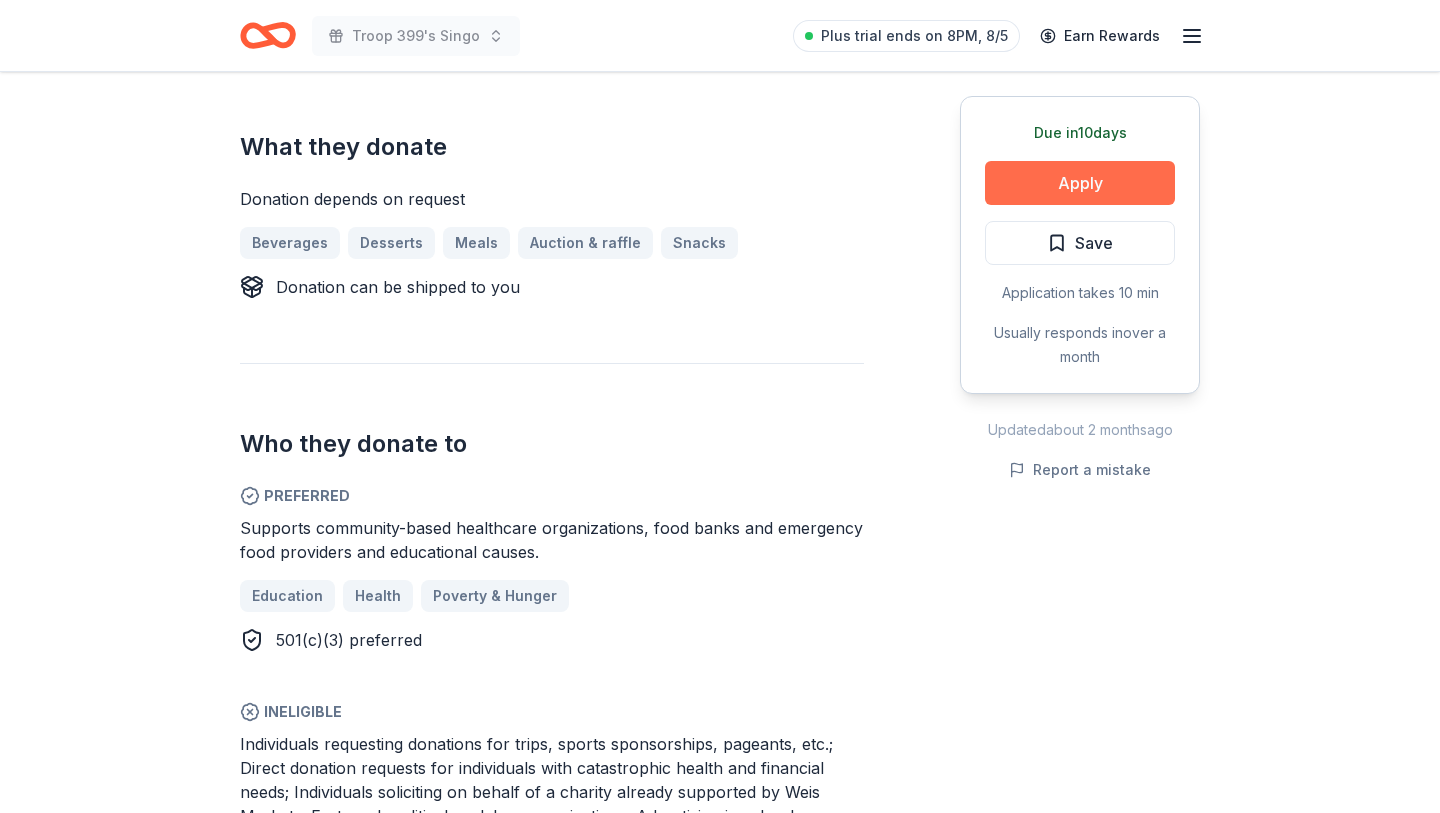 click on "Apply" at bounding box center [1080, 183] 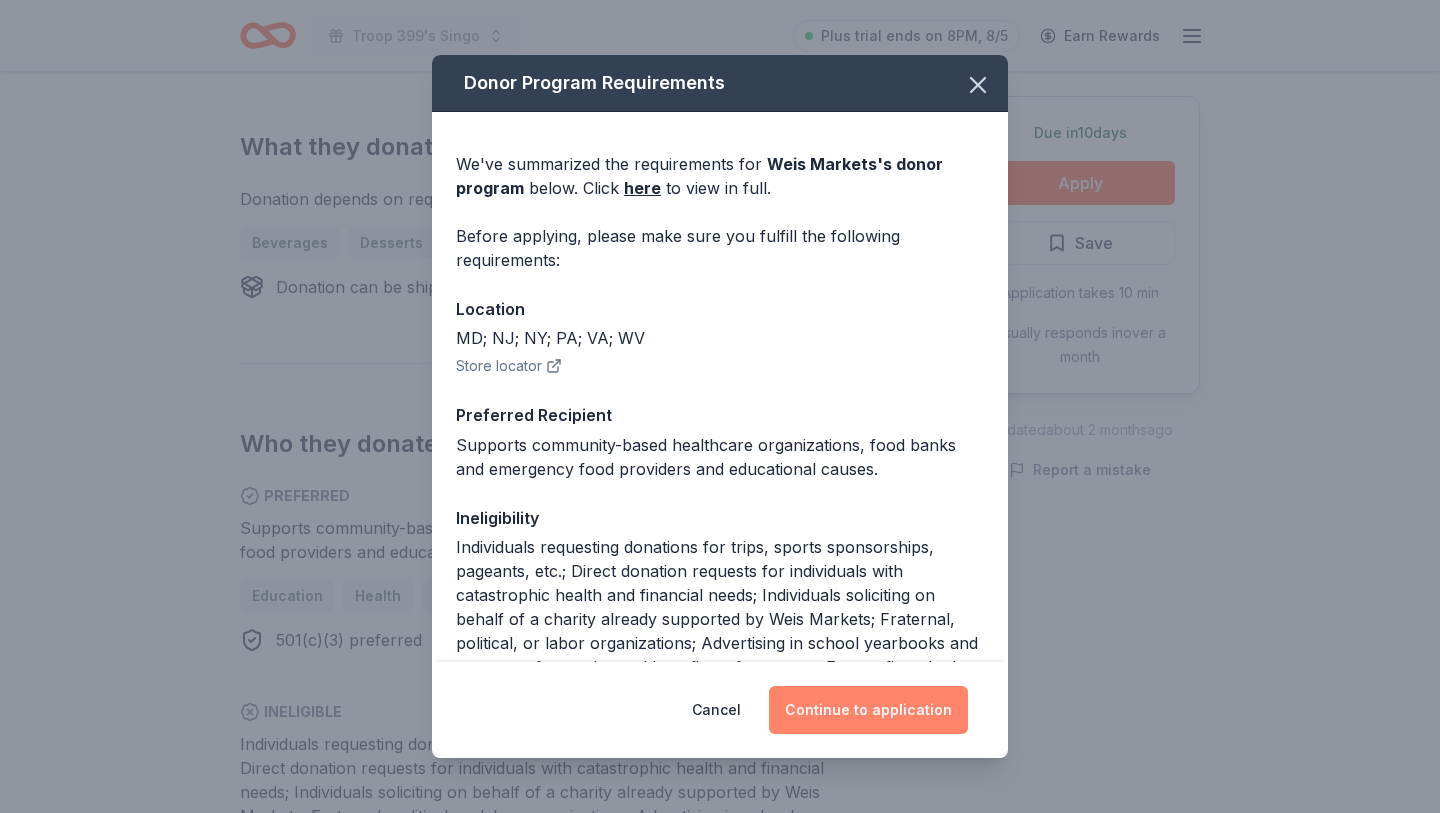click on "Continue to application" at bounding box center [868, 710] 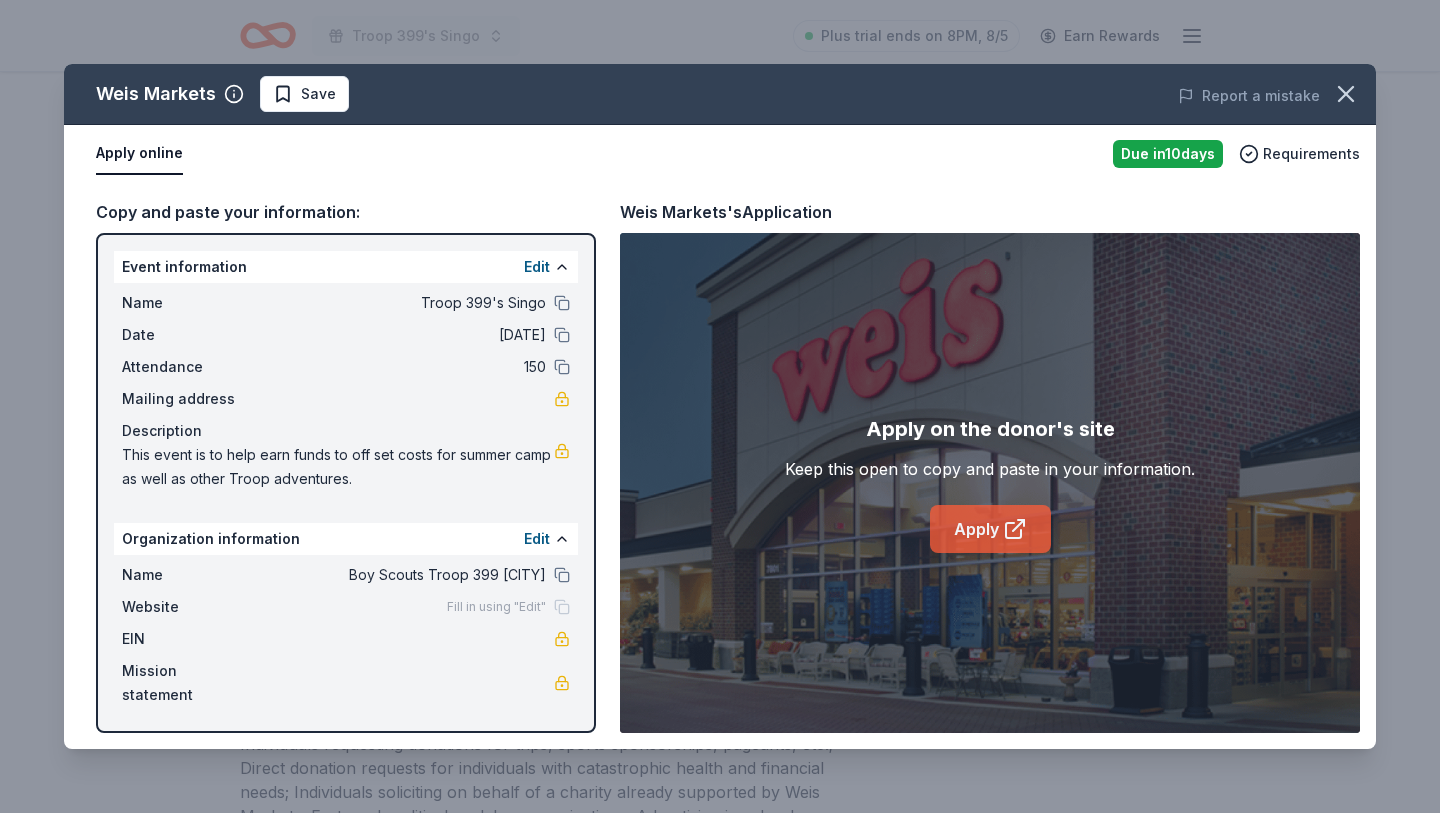 click on "Apply" at bounding box center [990, 529] 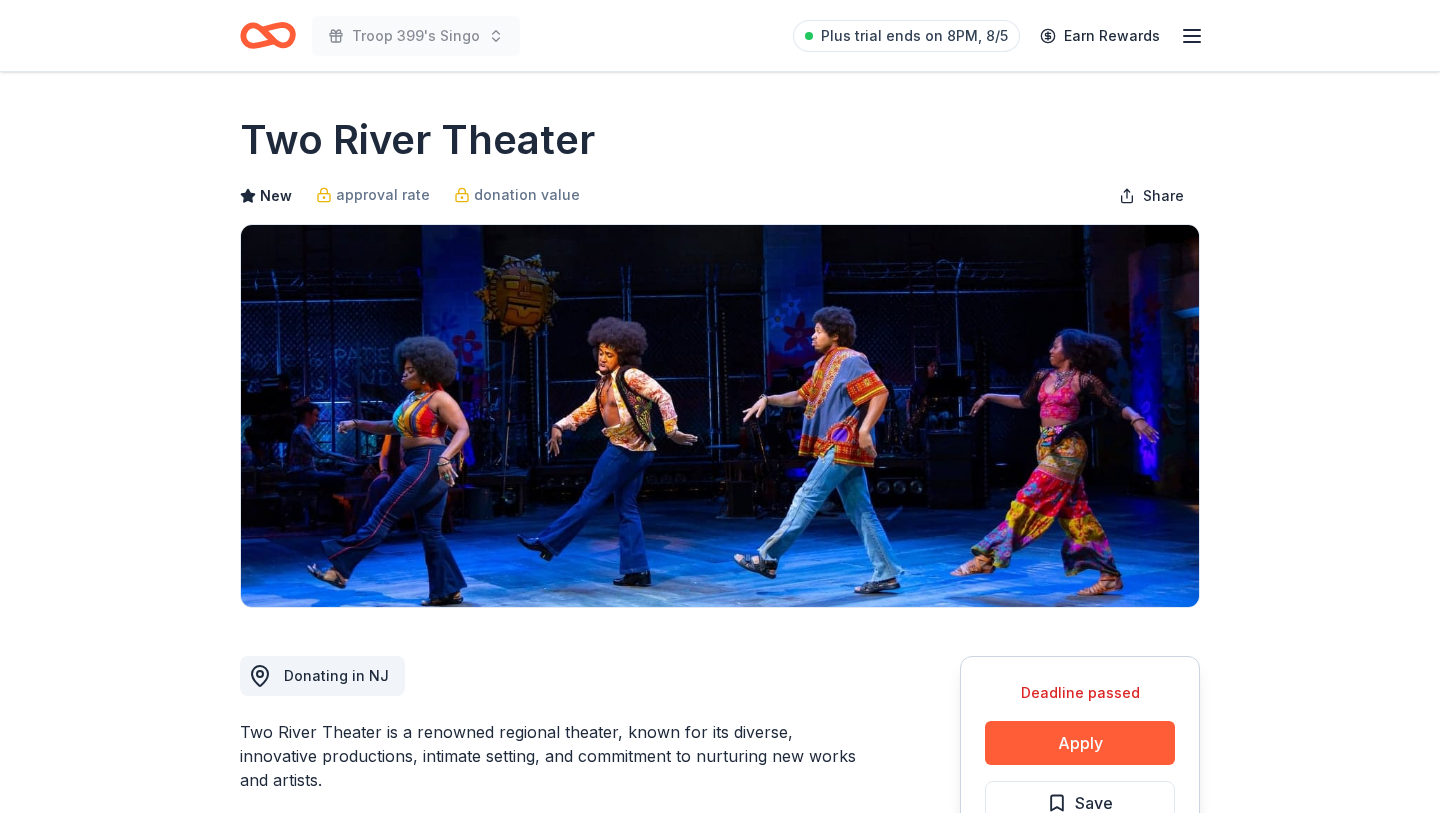 scroll, scrollTop: 0, scrollLeft: 0, axis: both 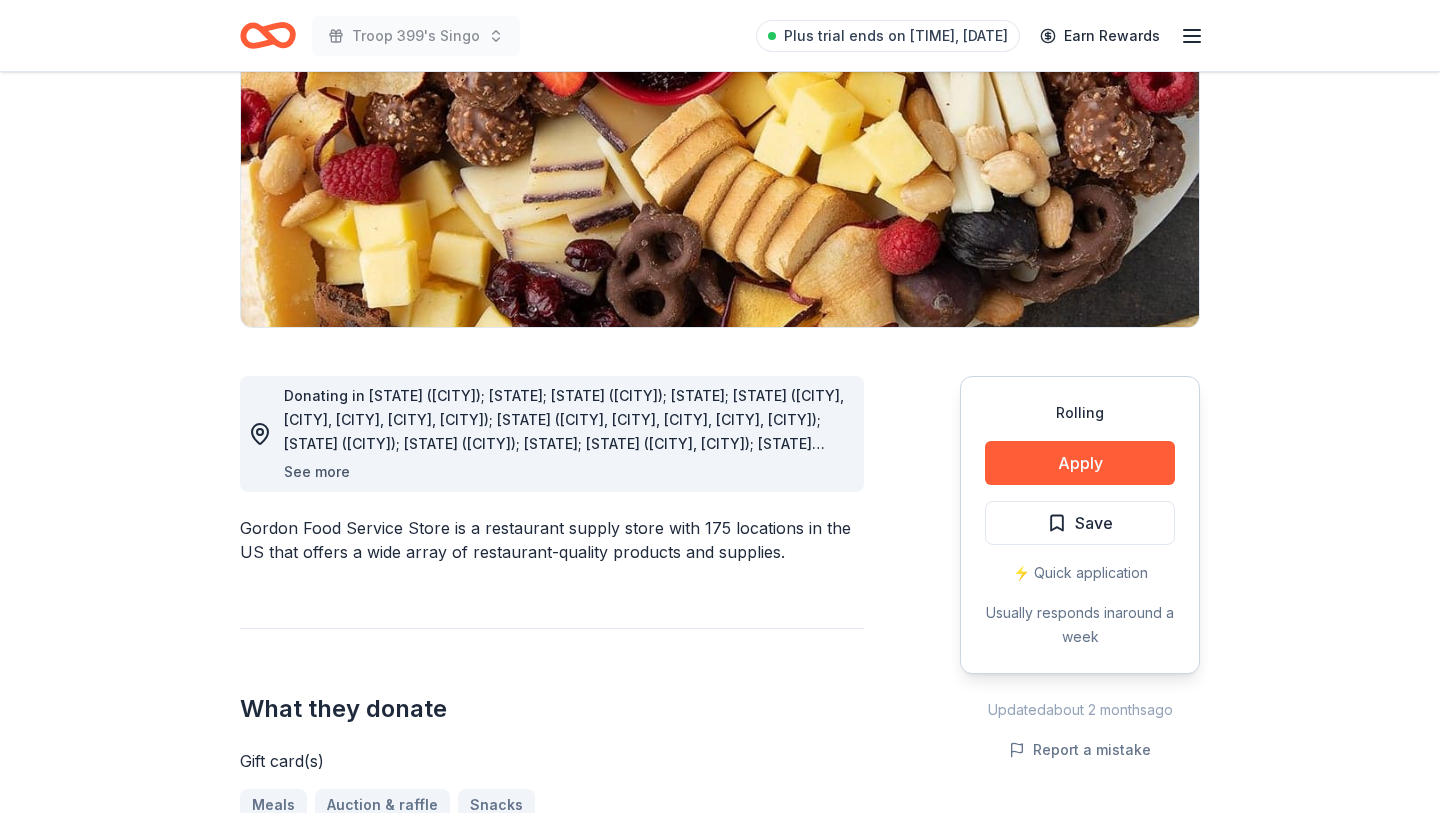 click on "See more" at bounding box center (317, 472) 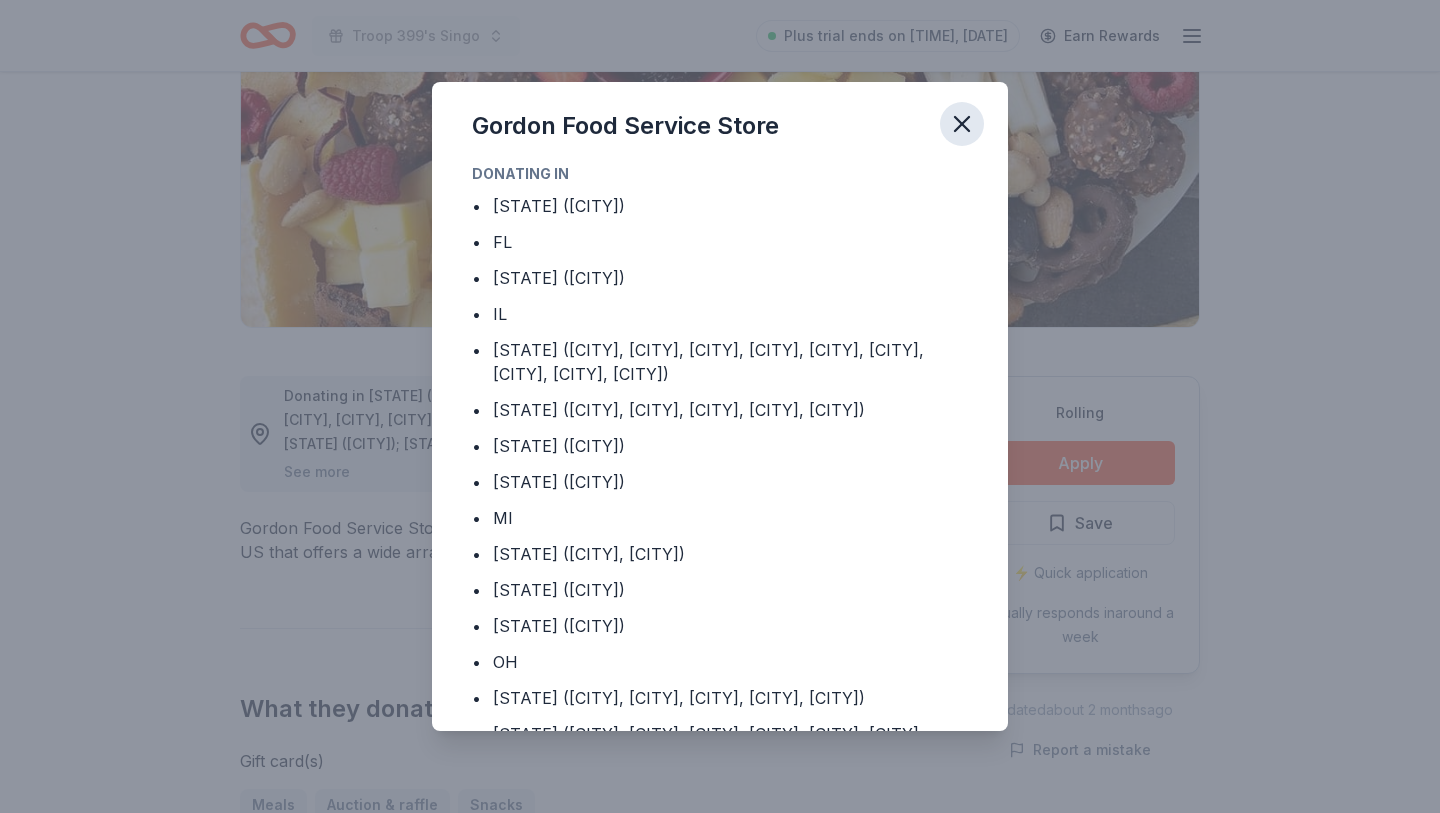 click 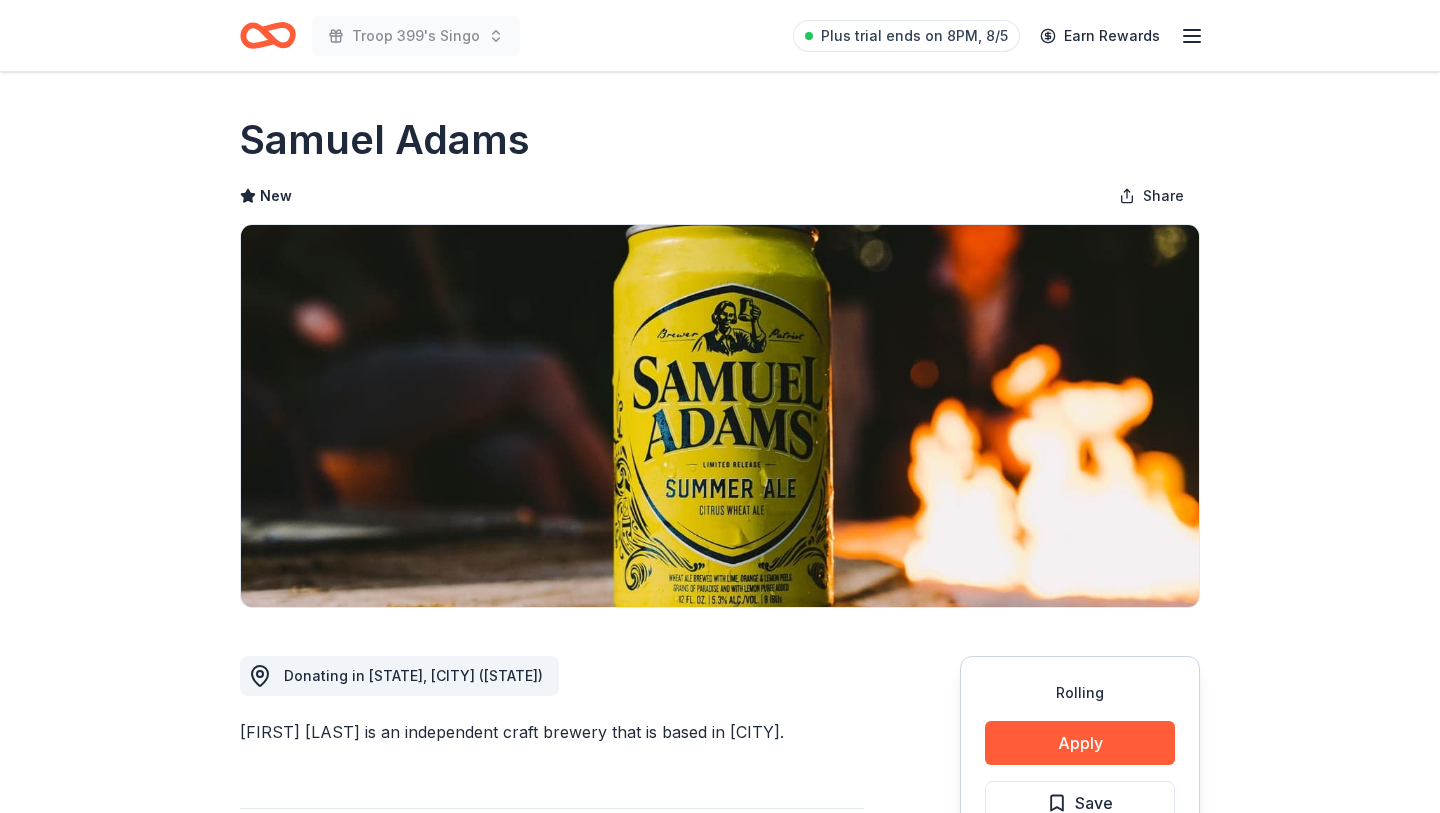 scroll, scrollTop: 0, scrollLeft: 0, axis: both 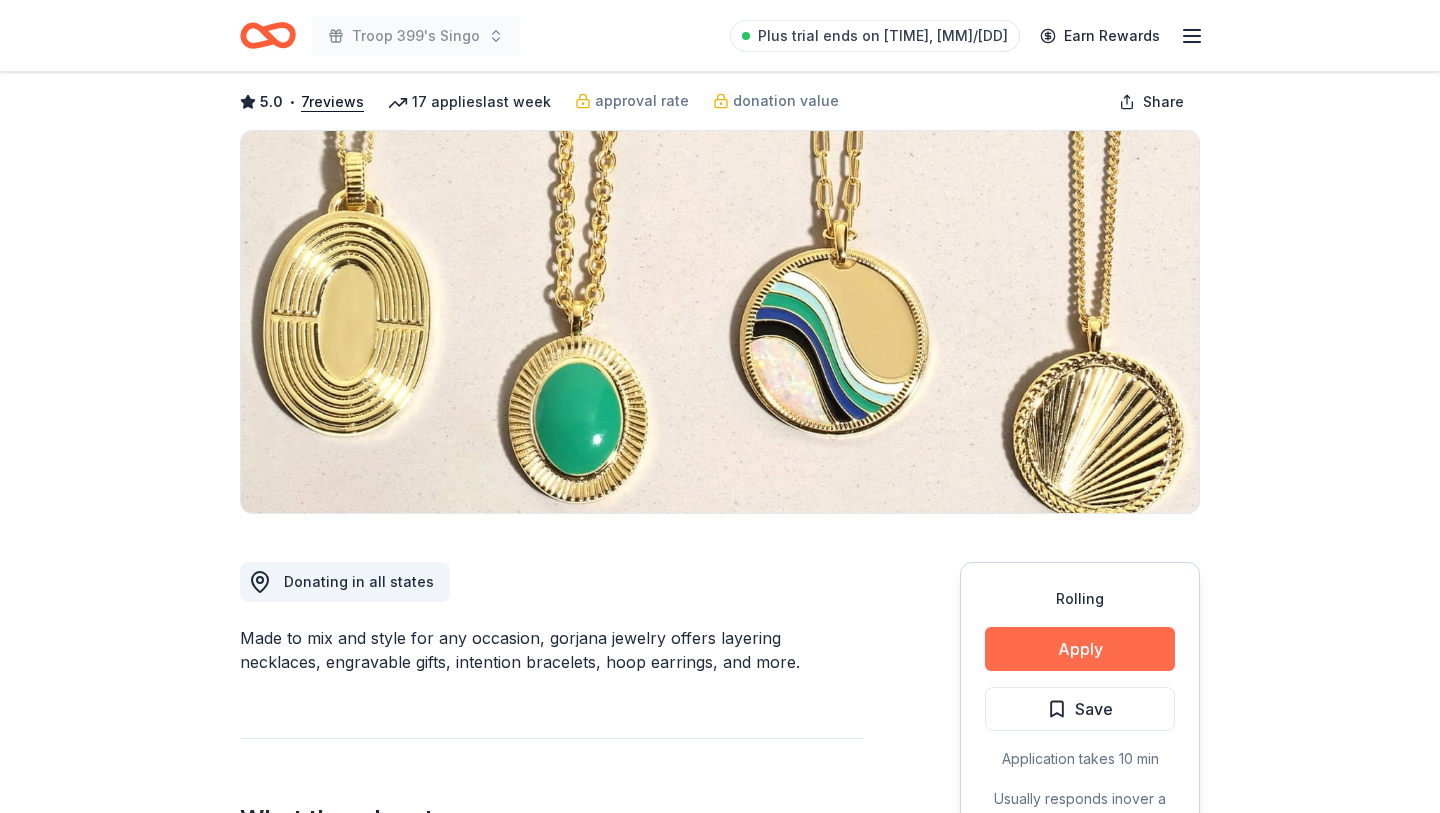click on "Apply" at bounding box center [1080, 649] 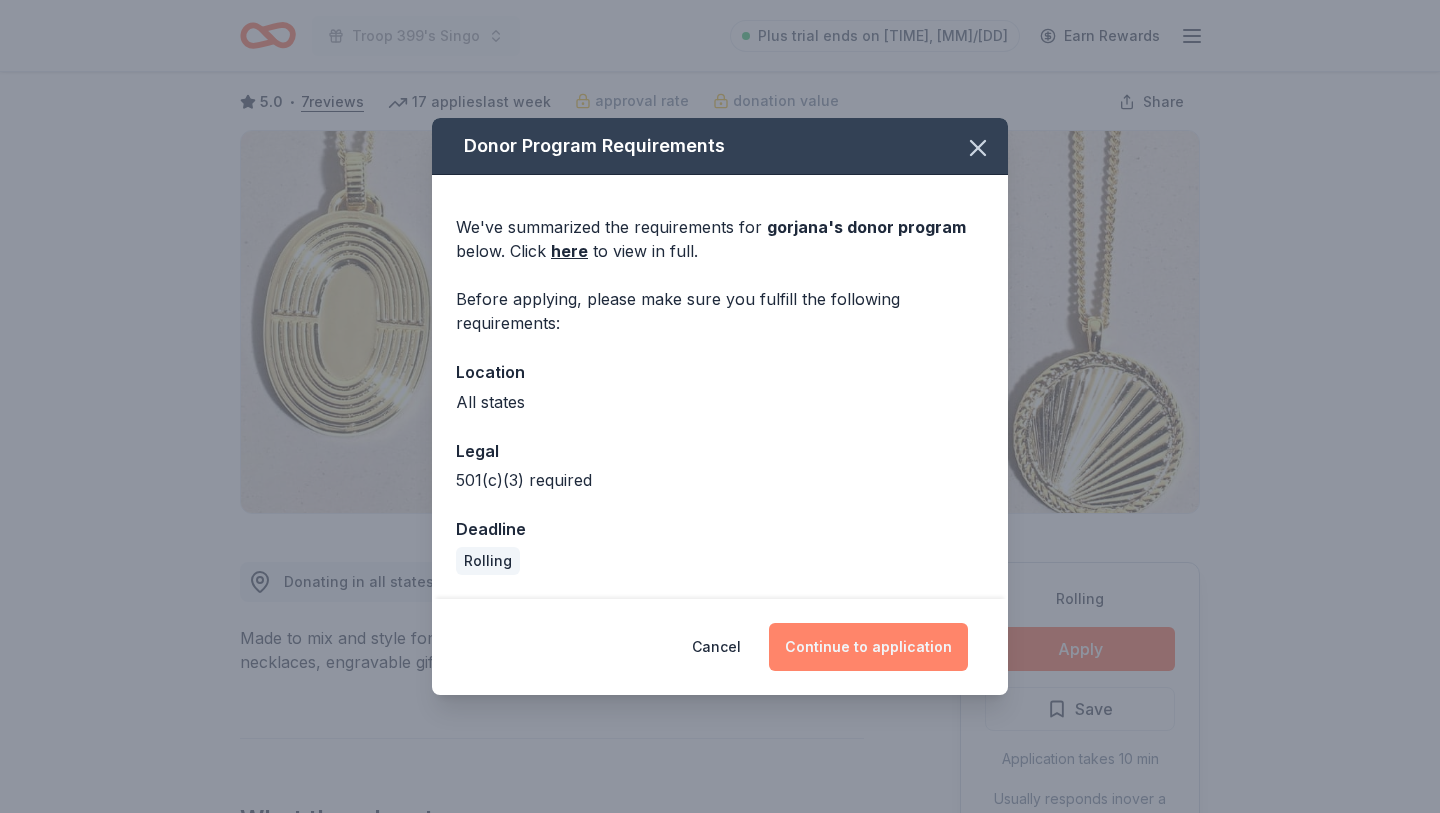 click on "Continue to application" at bounding box center [868, 647] 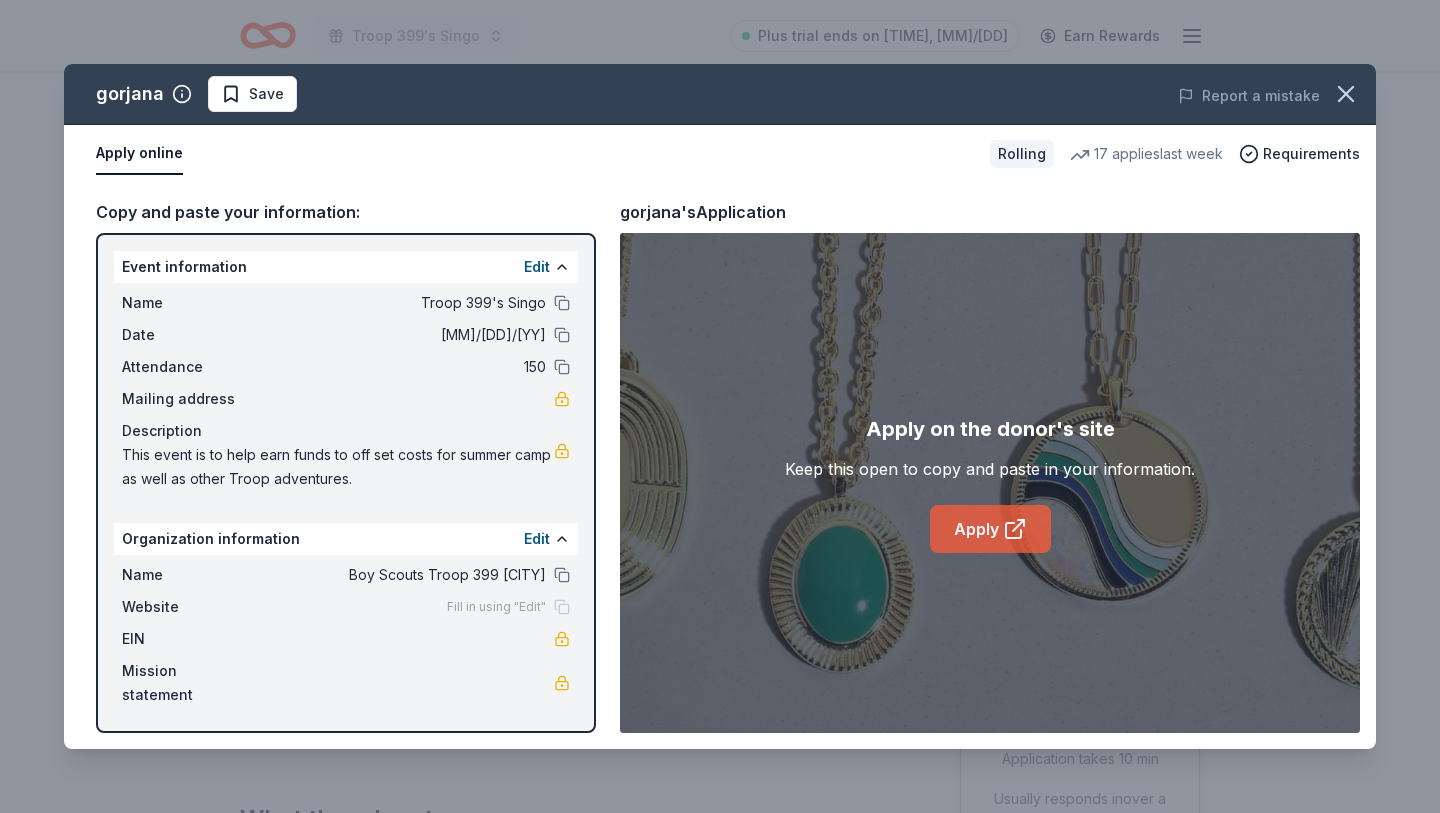 click on "Apply" at bounding box center [990, 529] 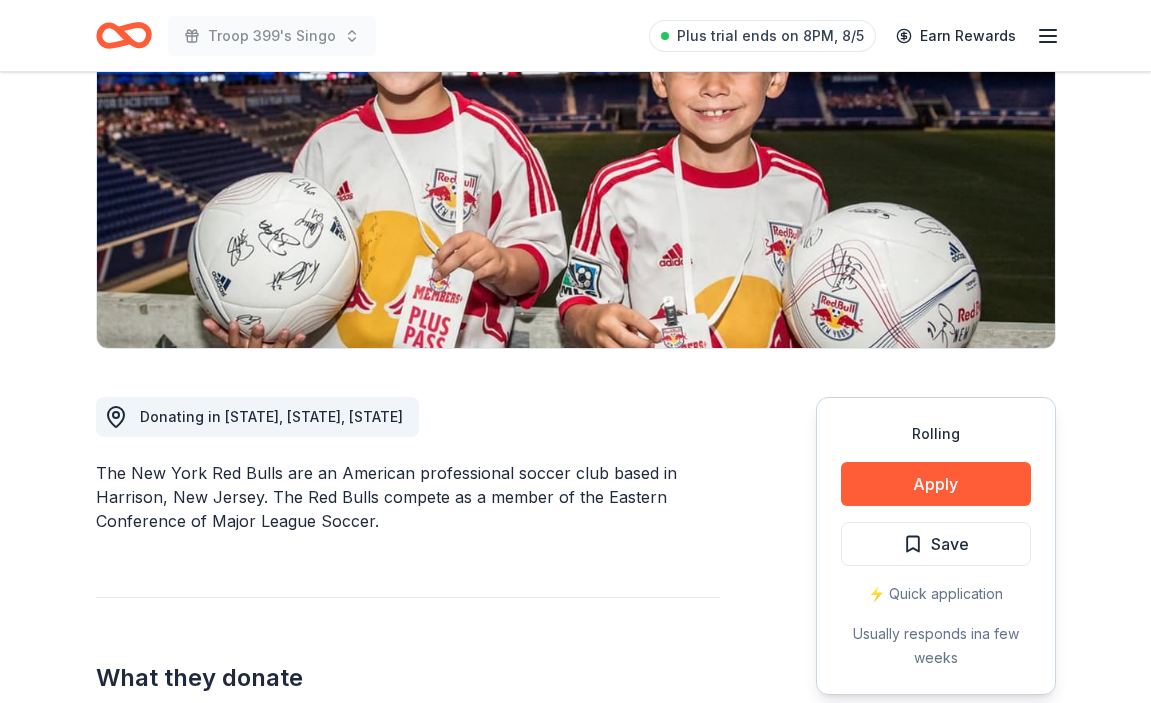 scroll, scrollTop: 416, scrollLeft: 0, axis: vertical 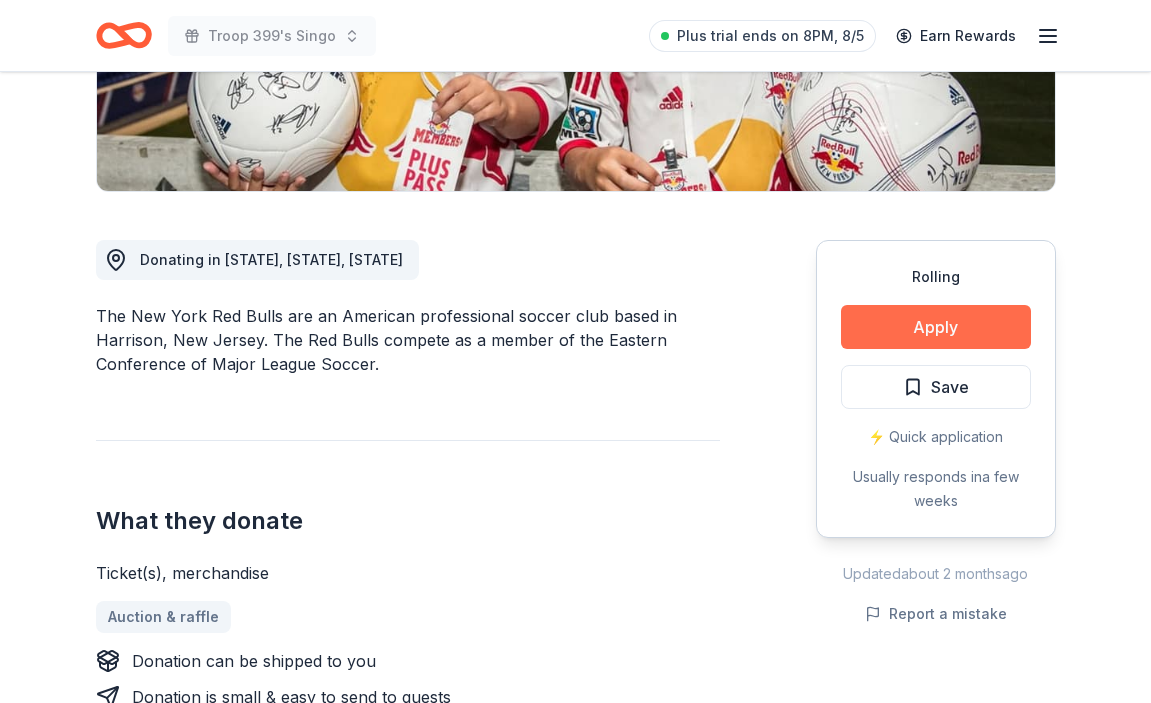 click on "Apply" at bounding box center [936, 327] 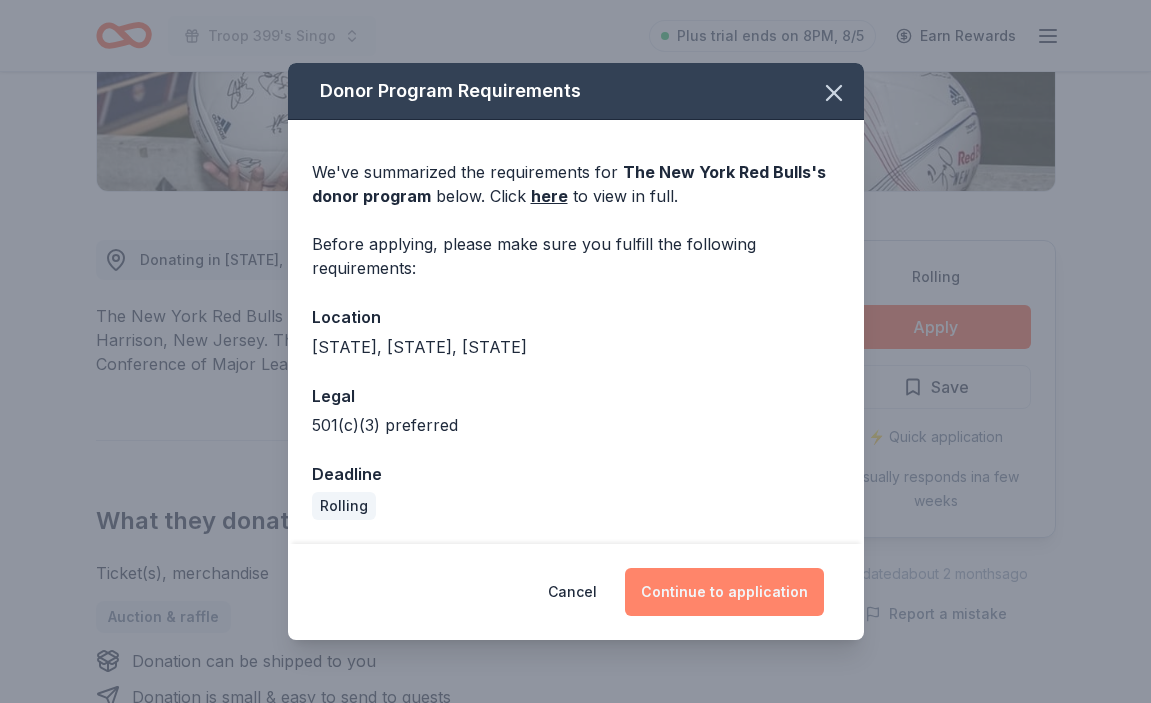 click on "Continue to application" at bounding box center [724, 592] 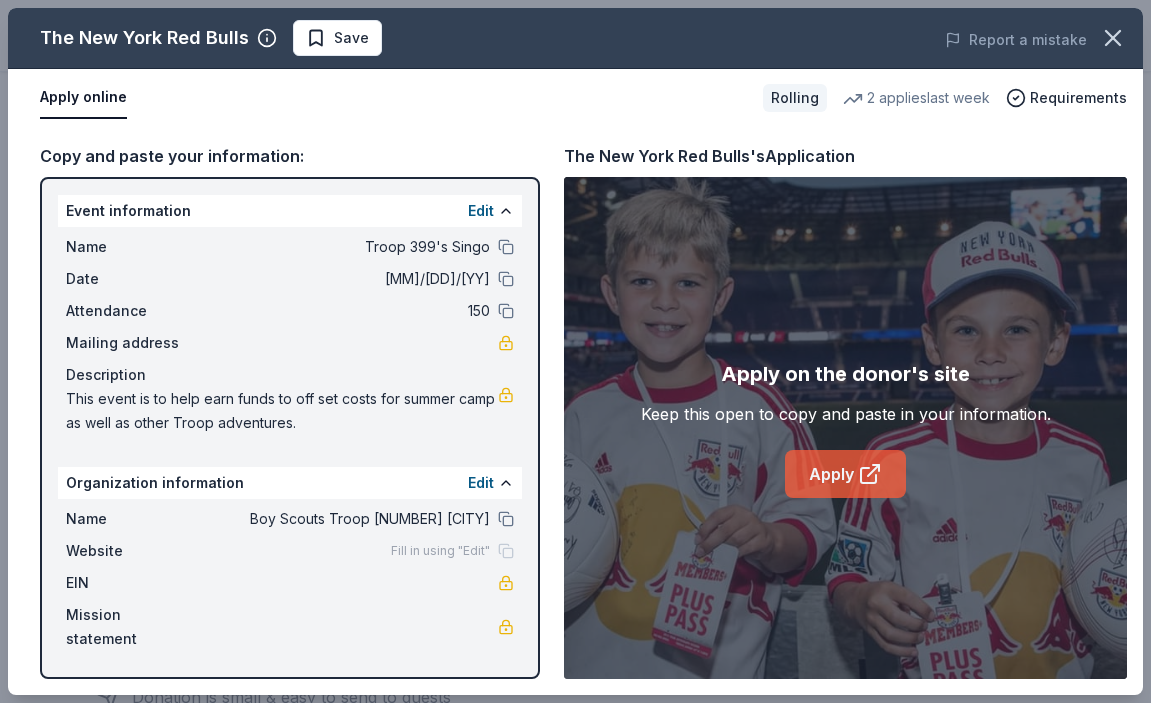 click on "Apply" at bounding box center (845, 474) 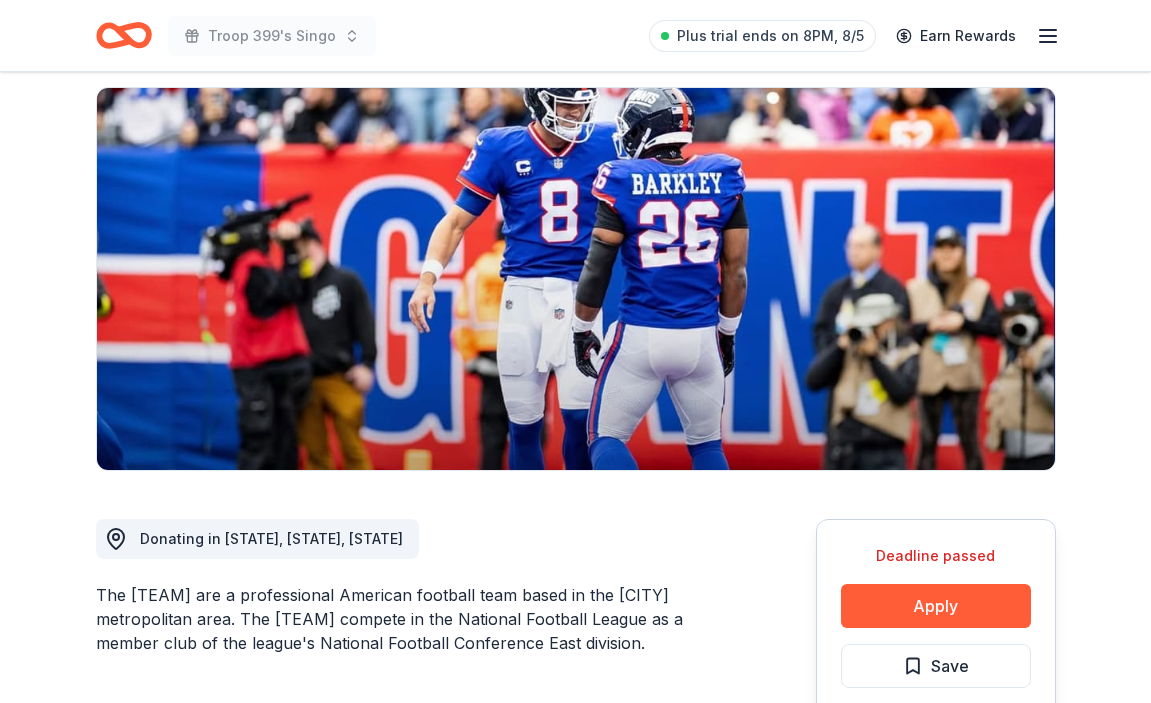 scroll, scrollTop: 124, scrollLeft: 0, axis: vertical 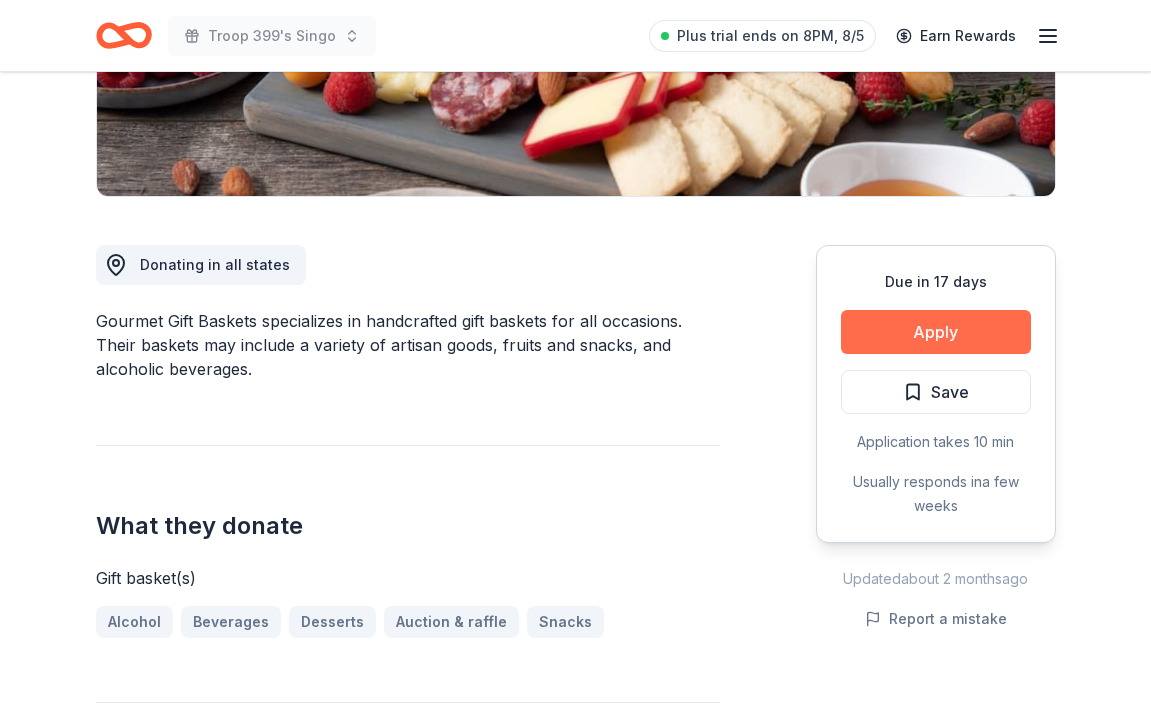 click on "Apply" at bounding box center [936, 332] 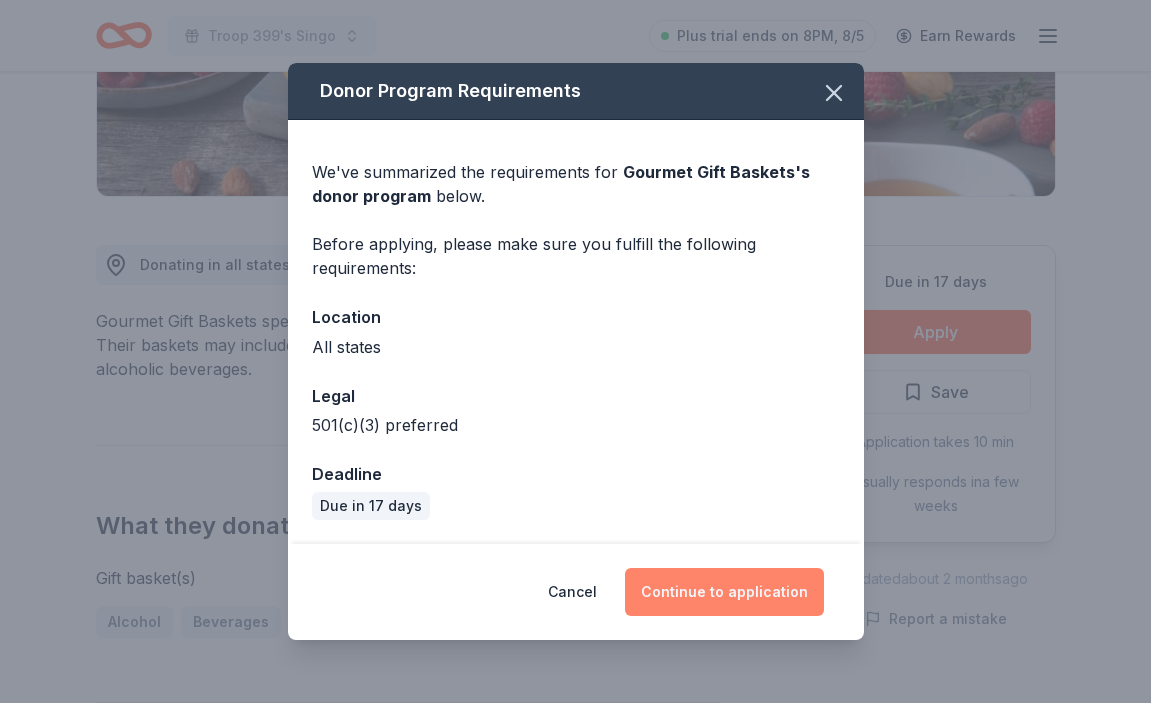 click on "Continue to application" at bounding box center (724, 592) 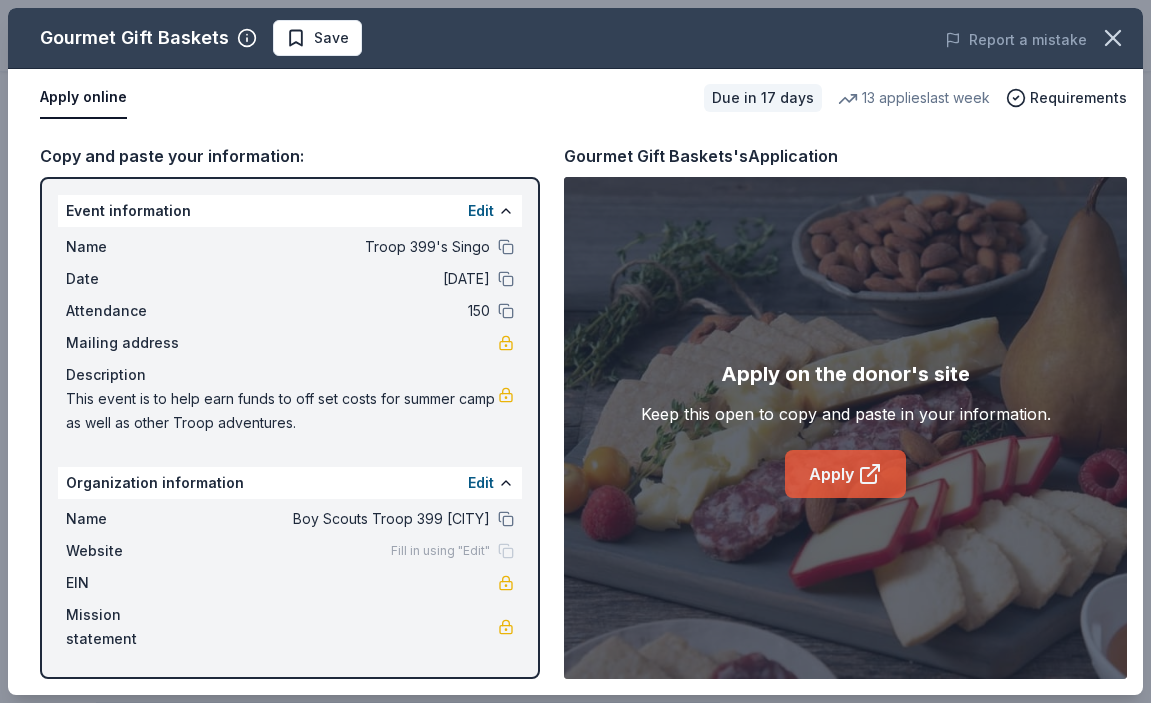 click on "Apply" at bounding box center (845, 474) 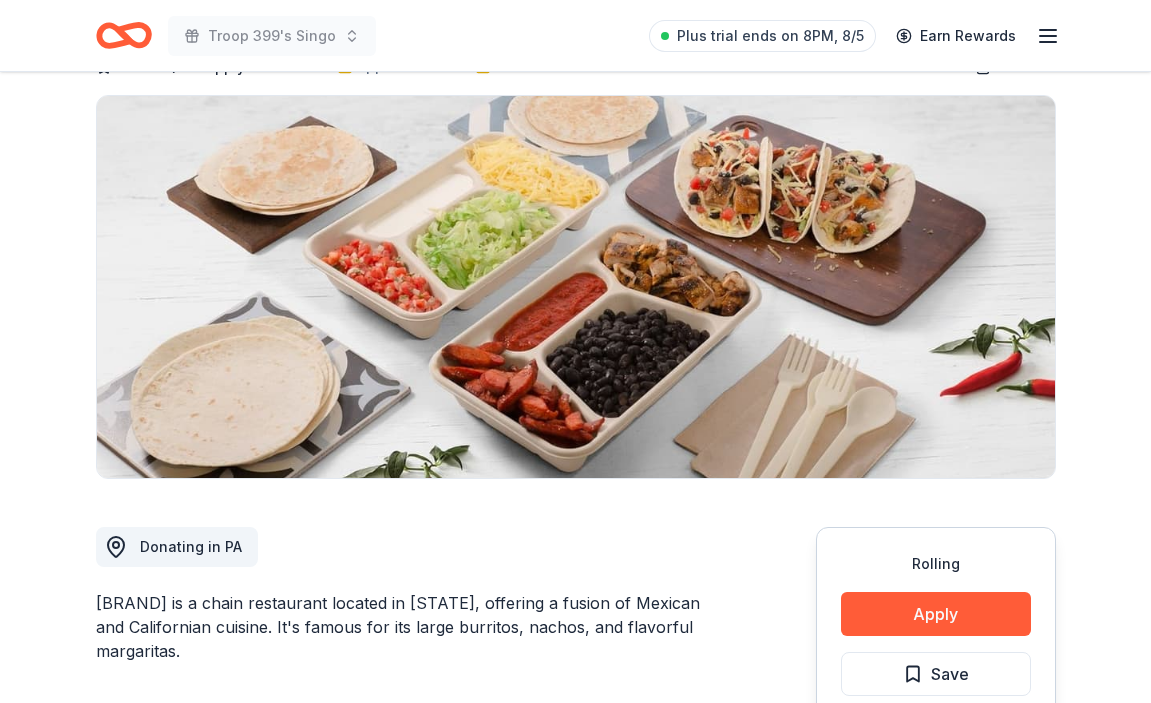 scroll, scrollTop: 102, scrollLeft: 0, axis: vertical 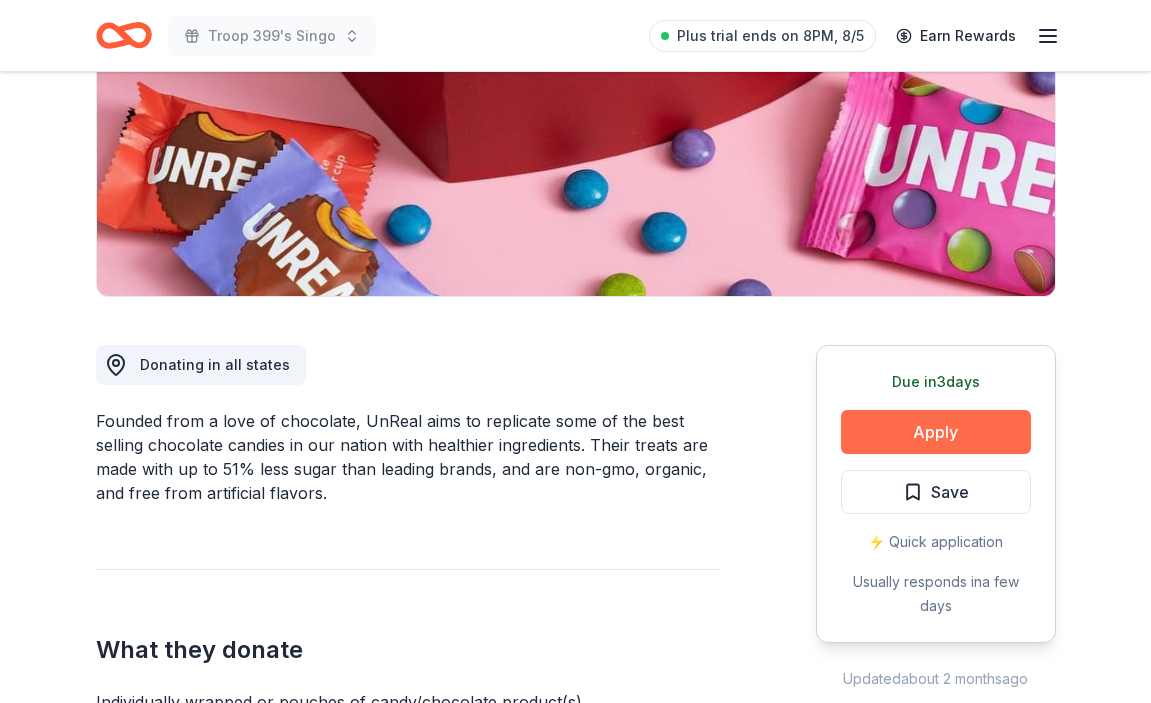 click on "Apply" at bounding box center (936, 432) 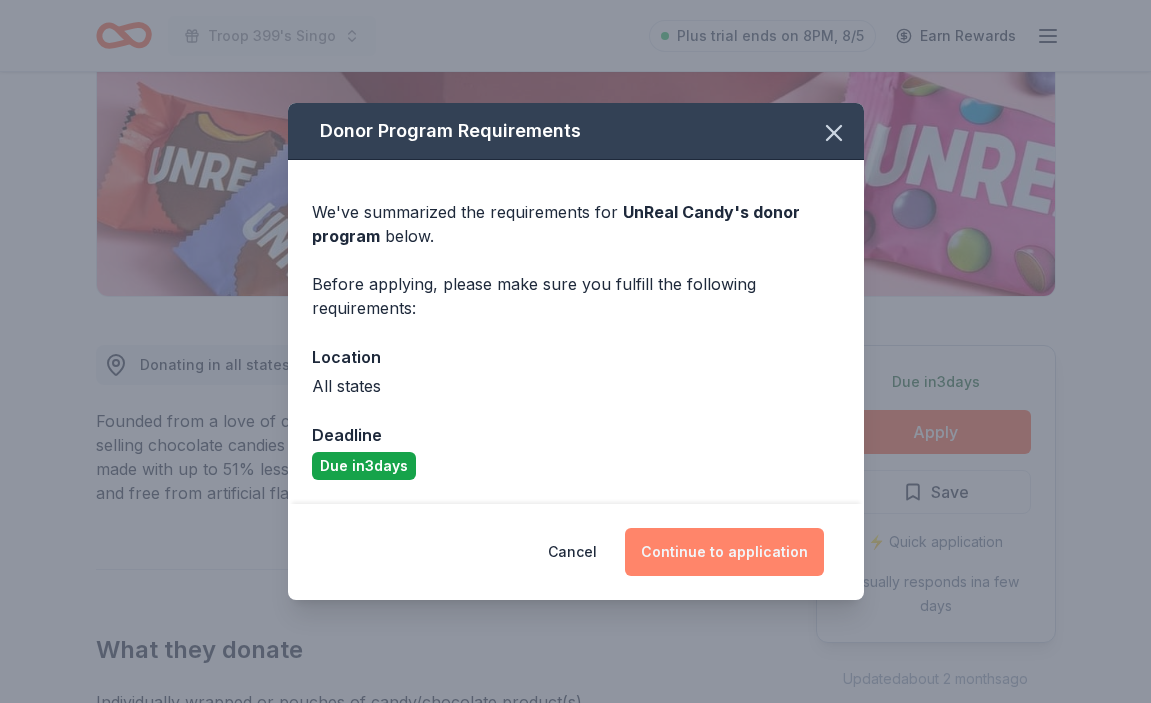 click on "Continue to application" at bounding box center (724, 552) 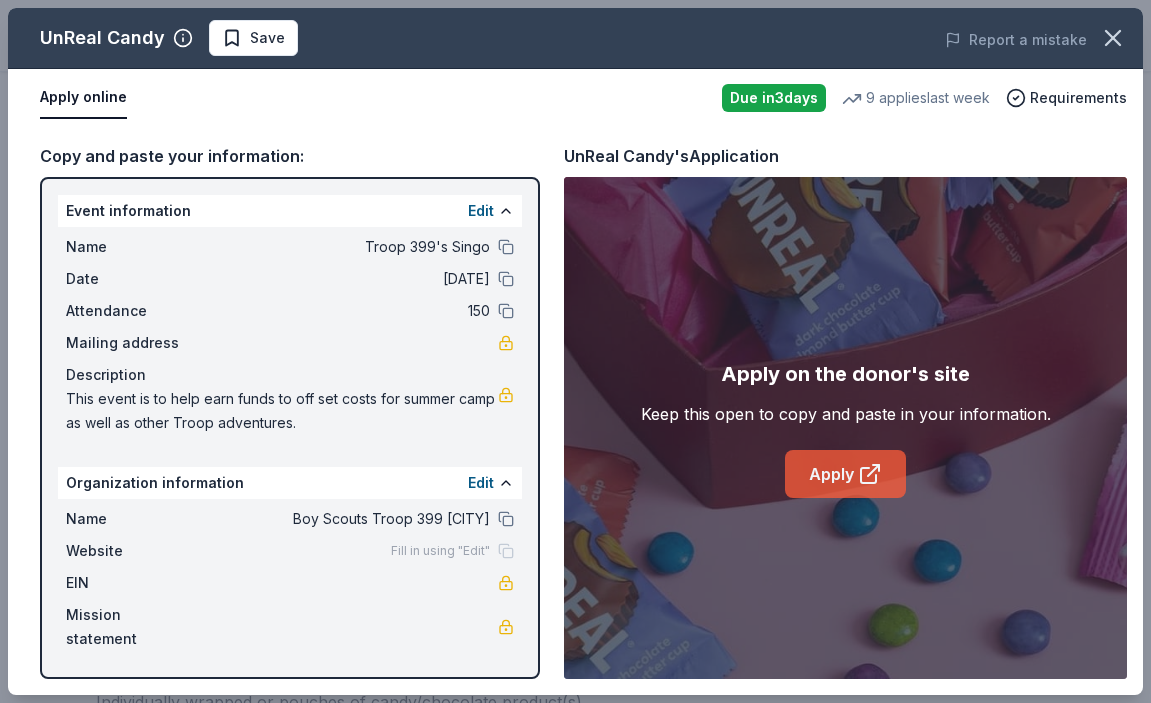 click on "Apply" at bounding box center (845, 474) 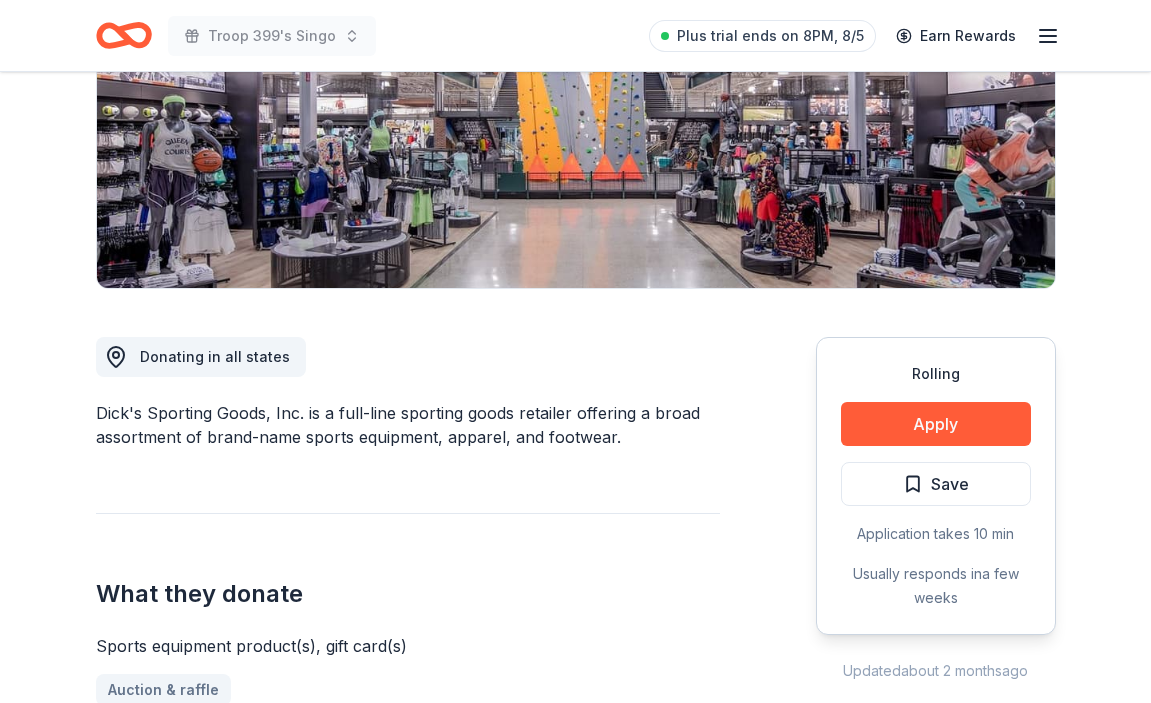 scroll, scrollTop: 341, scrollLeft: 0, axis: vertical 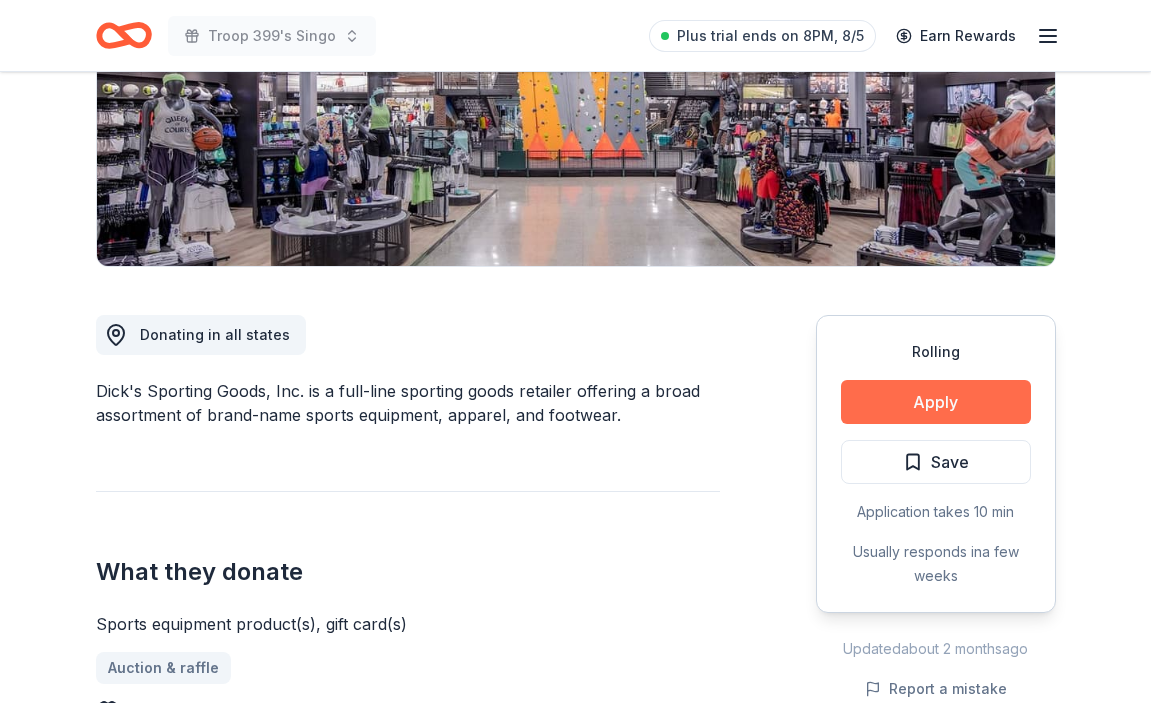 click on "Apply" at bounding box center [936, 402] 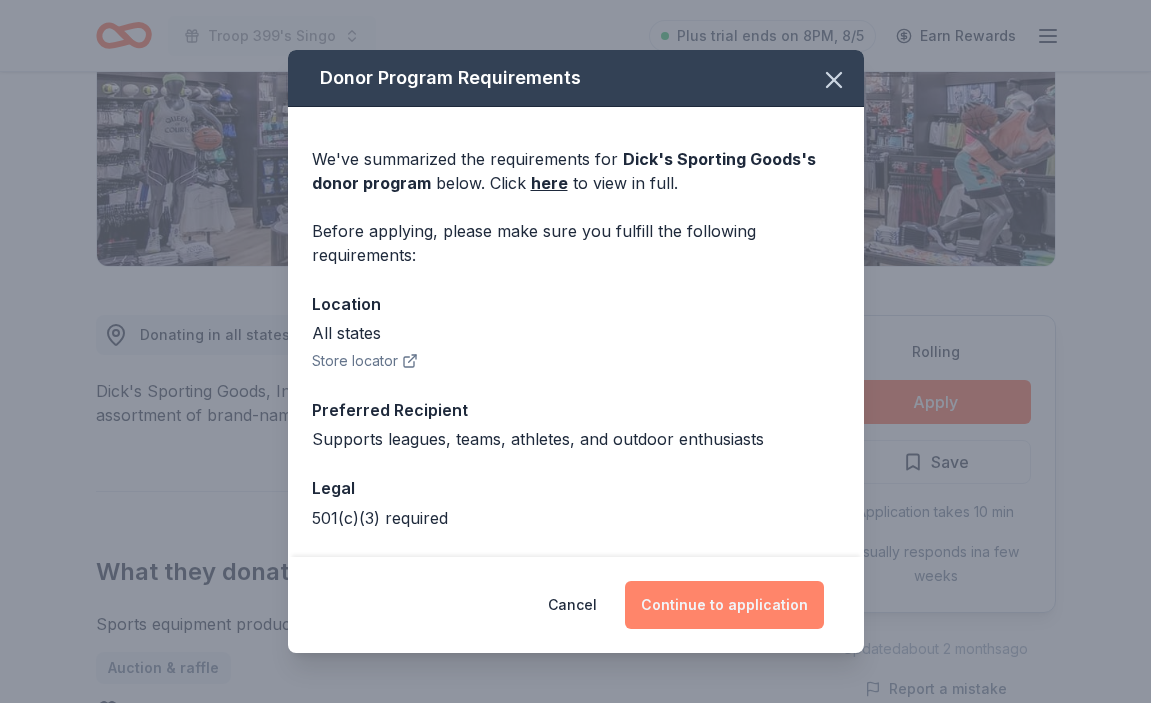 click on "Continue to application" at bounding box center (724, 605) 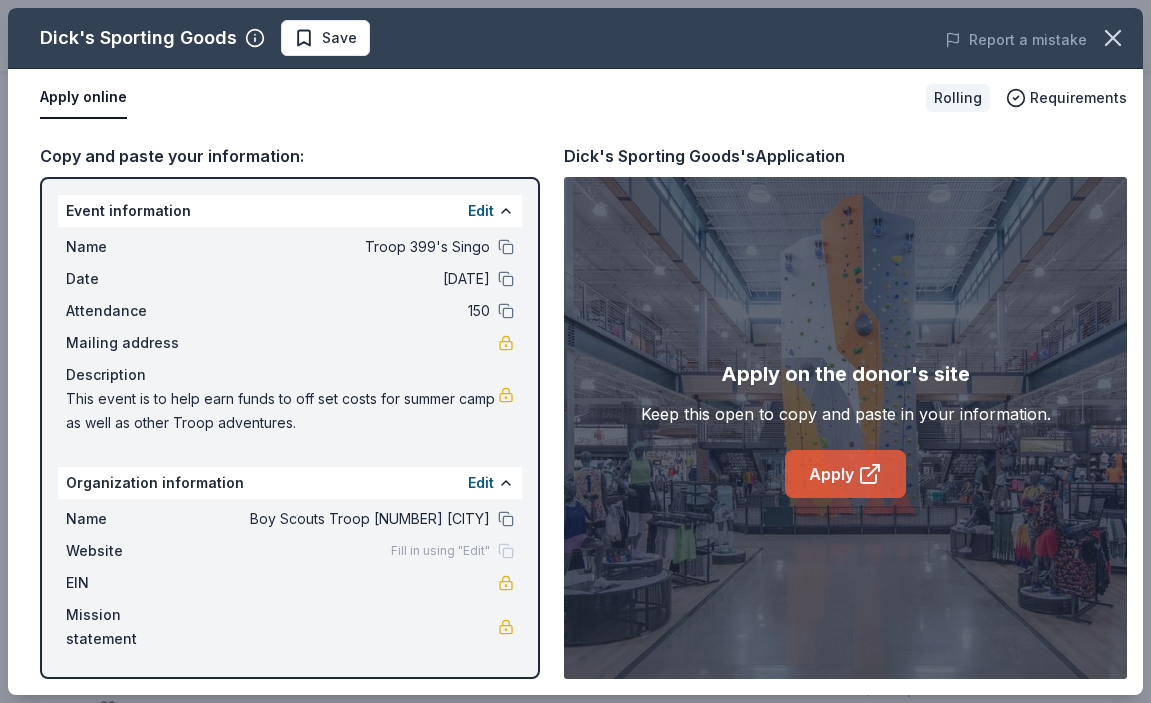 click on "Apply" at bounding box center (845, 474) 